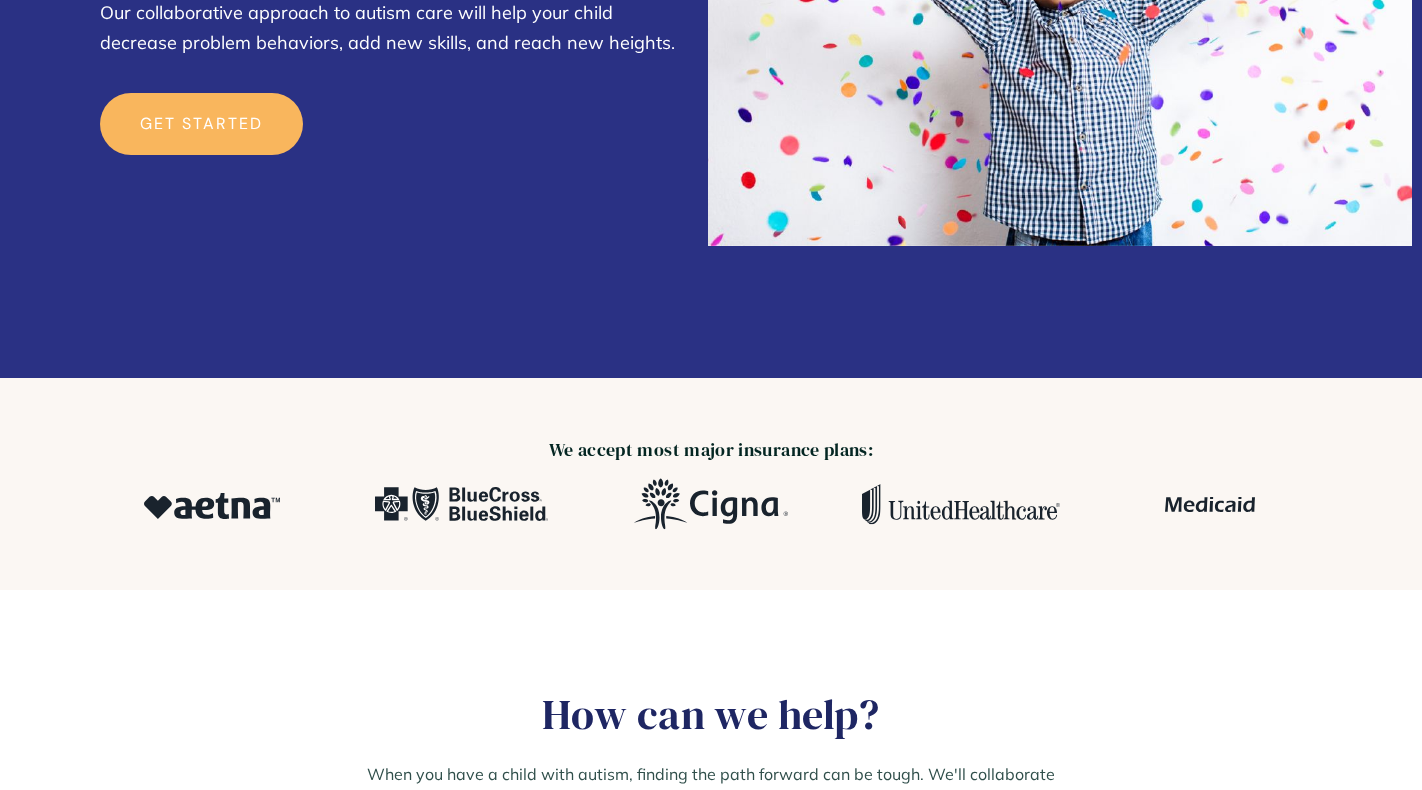 scroll, scrollTop: 477, scrollLeft: 0, axis: vertical 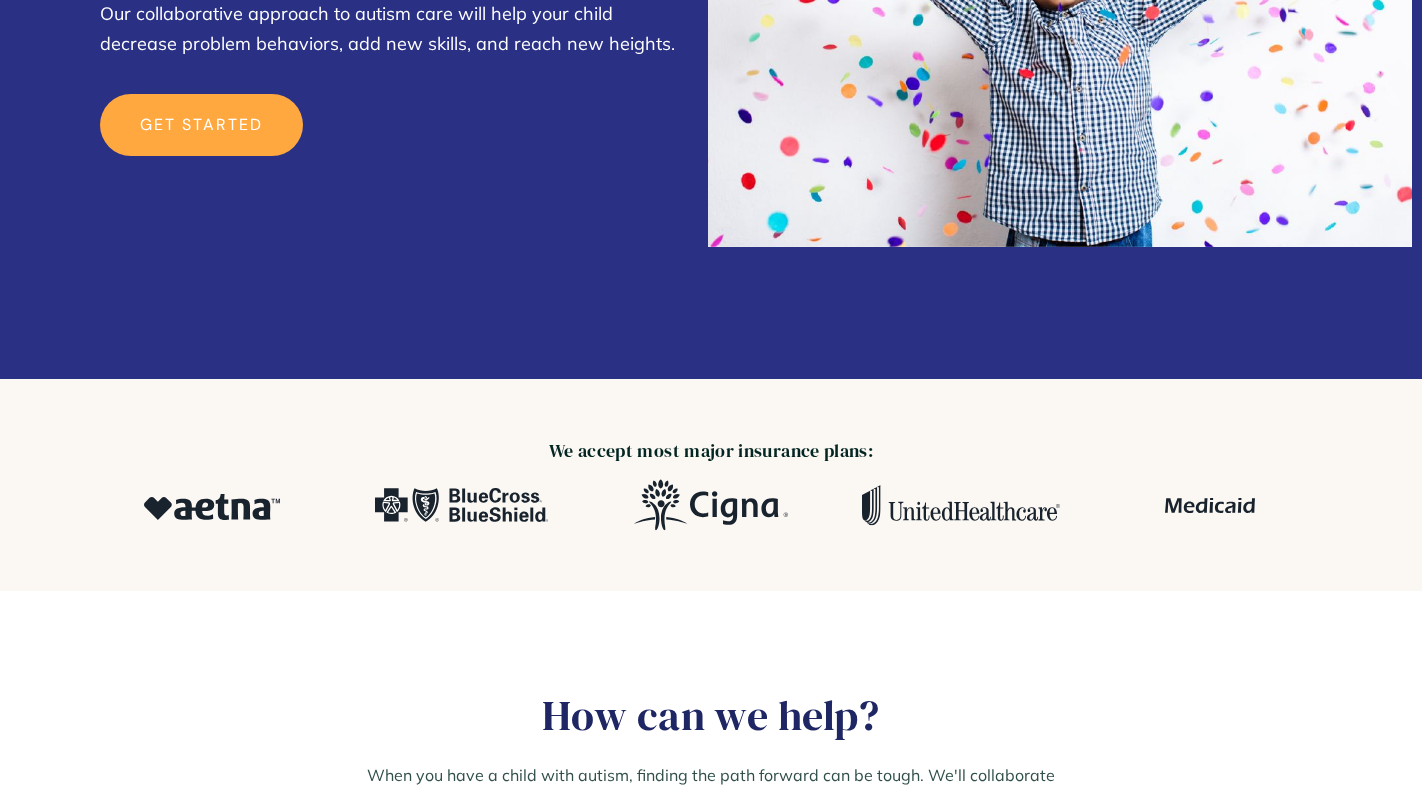 click on "get started" at bounding box center [201, 125] 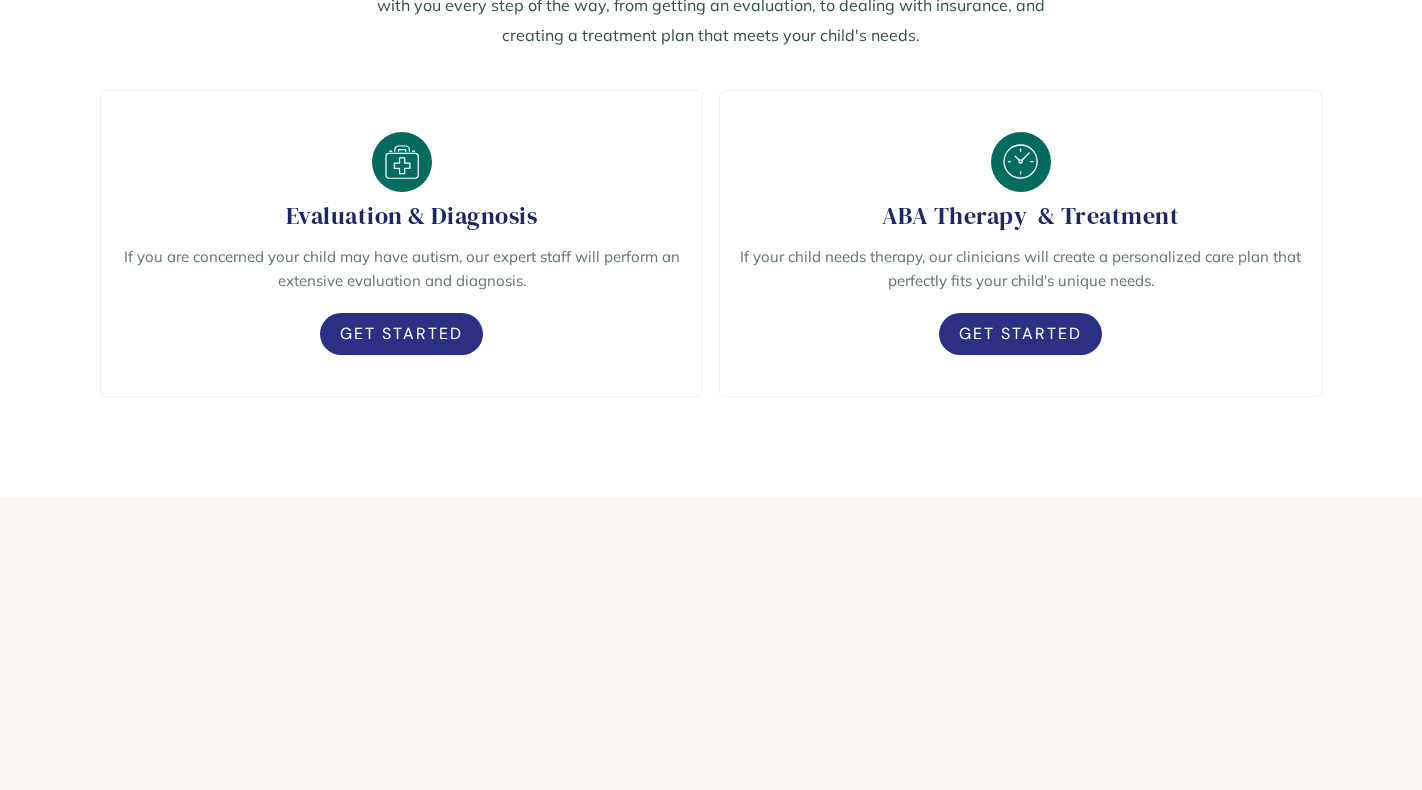 scroll, scrollTop: 1275, scrollLeft: 0, axis: vertical 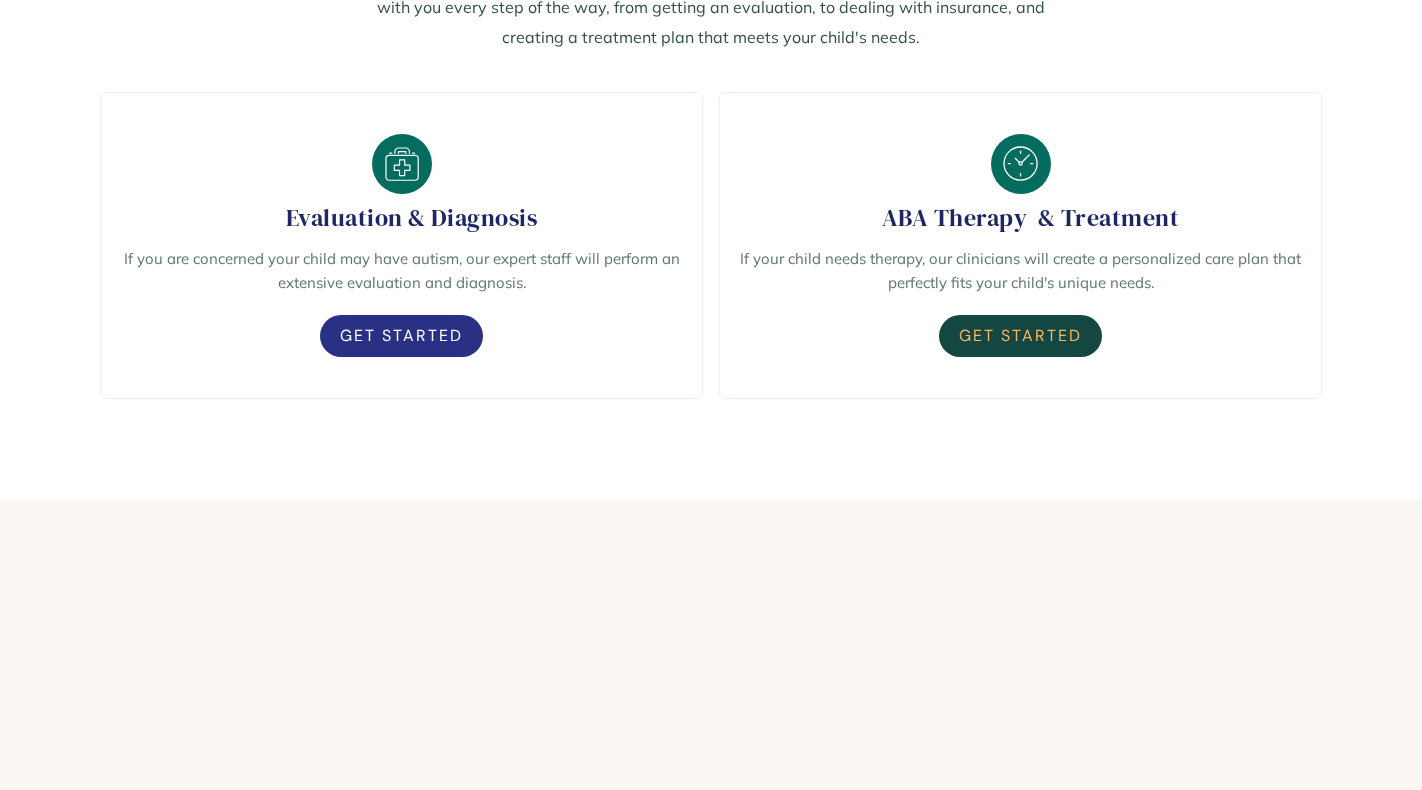 click on "Get Started" at bounding box center (1020, 336) 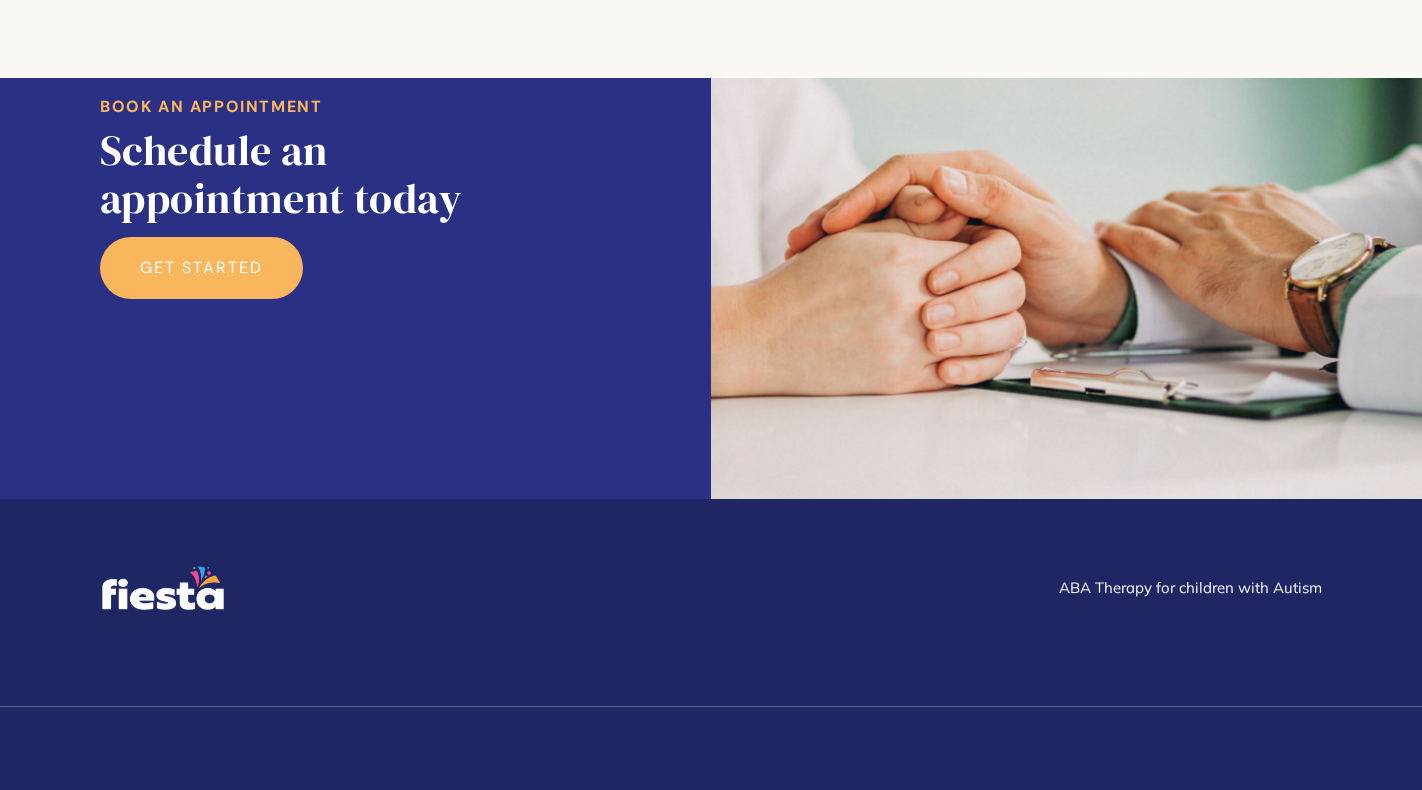 scroll, scrollTop: 3757, scrollLeft: 0, axis: vertical 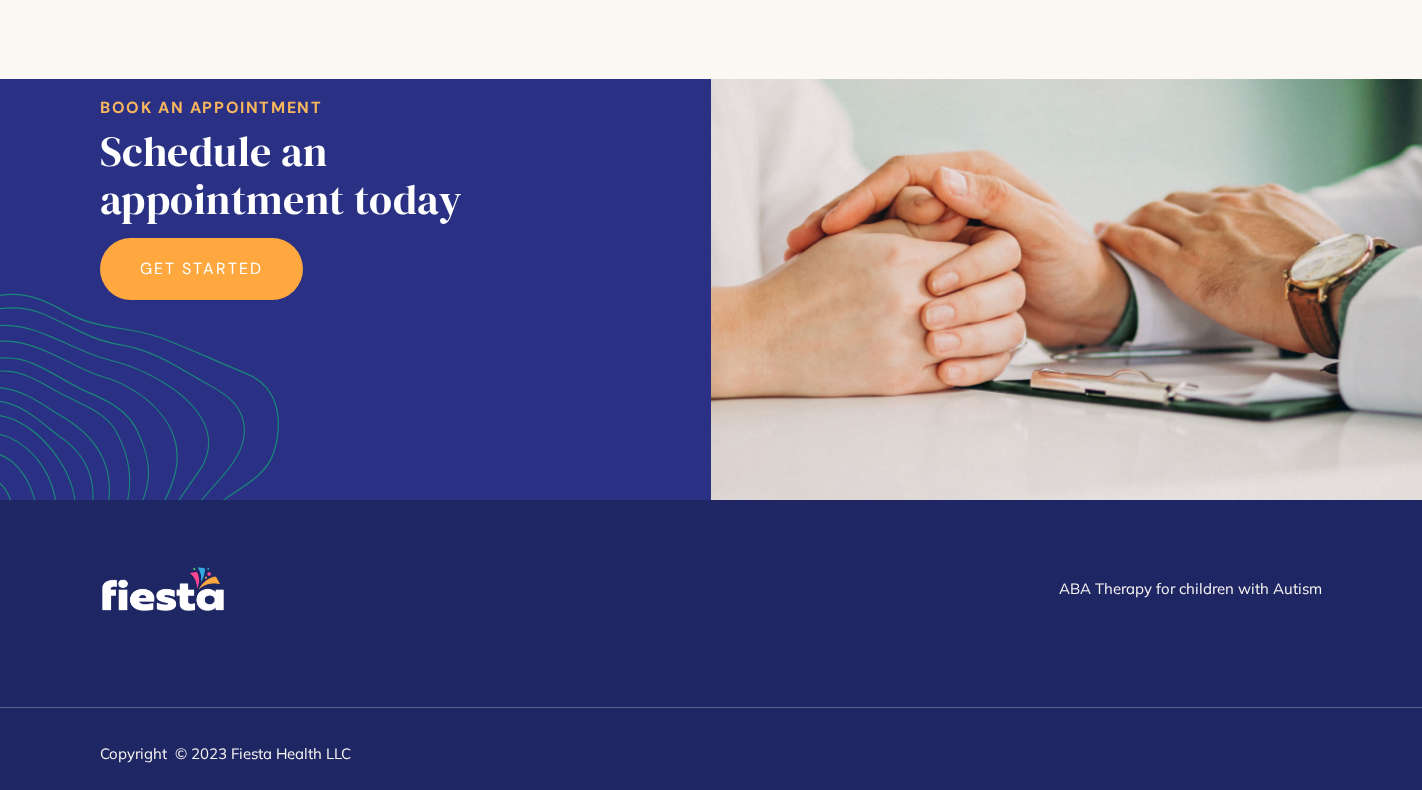 click on "get started" at bounding box center (201, 269) 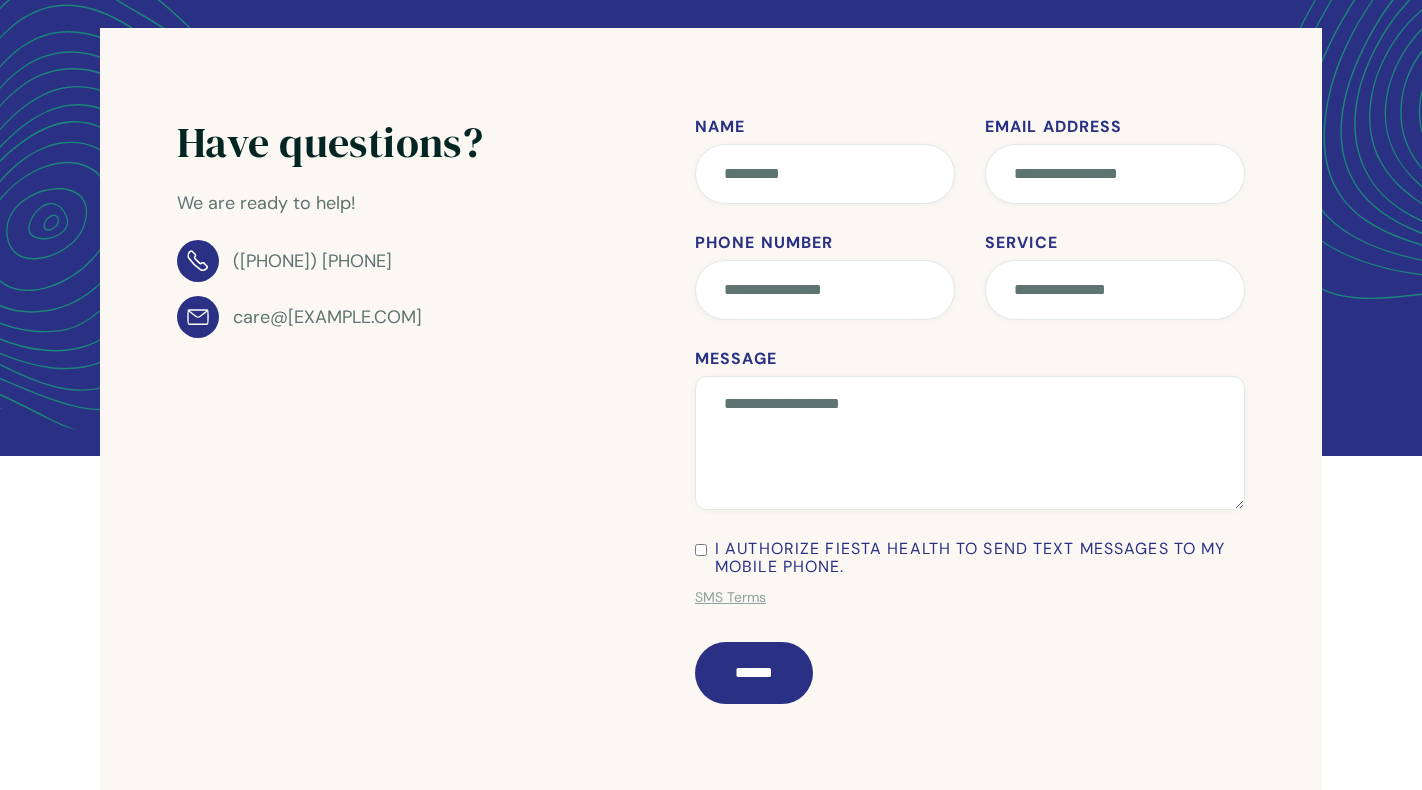 scroll, scrollTop: 303, scrollLeft: 0, axis: vertical 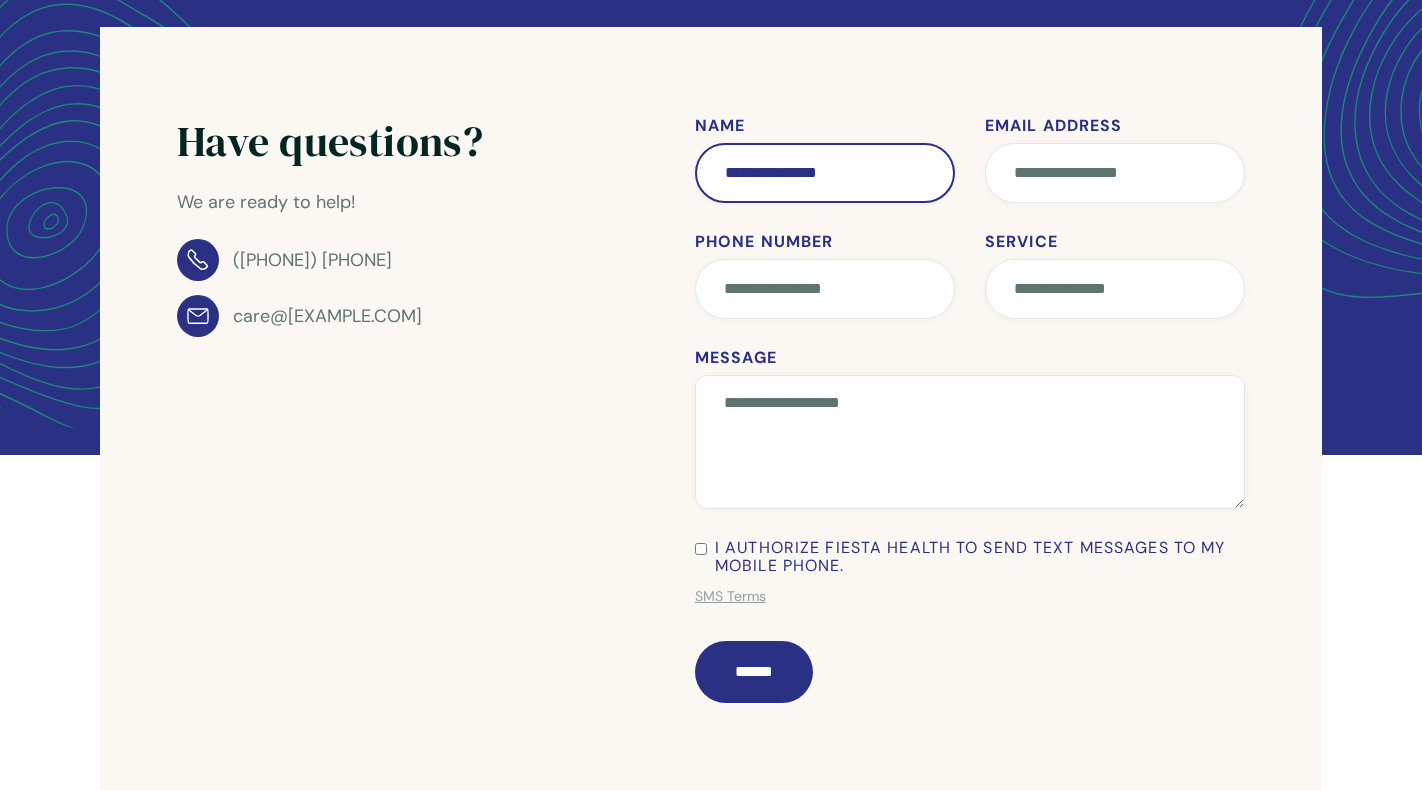 type on "**********" 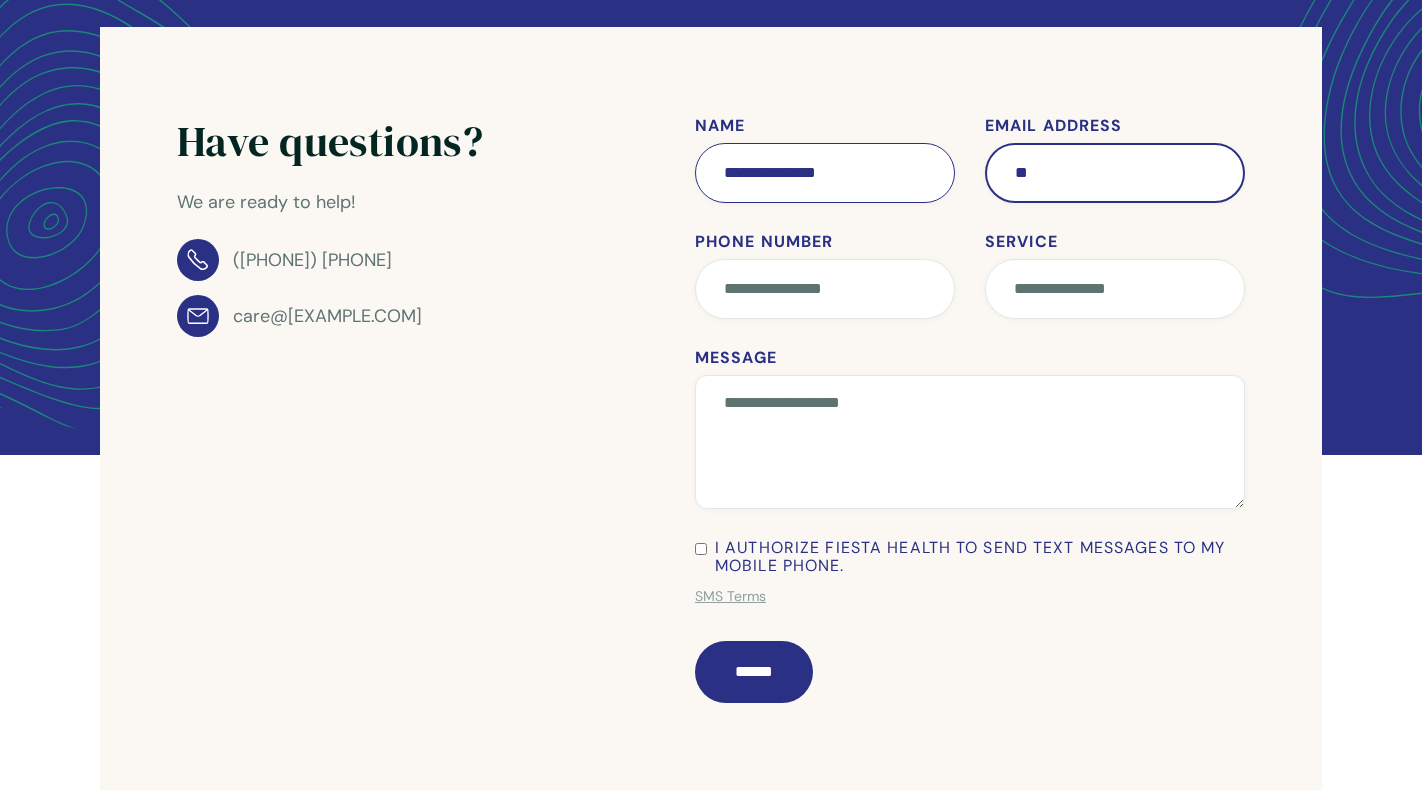 type on "*" 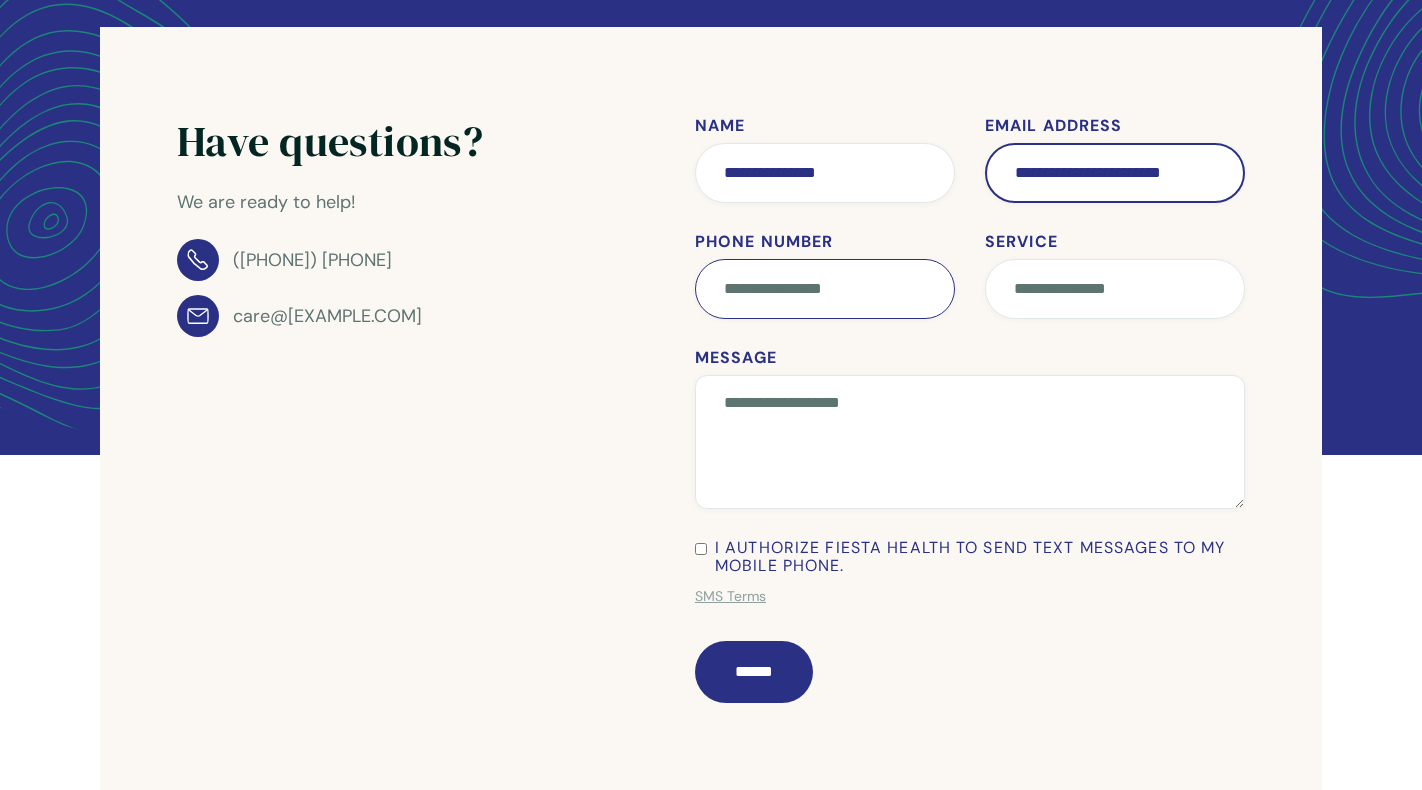 type on "**********" 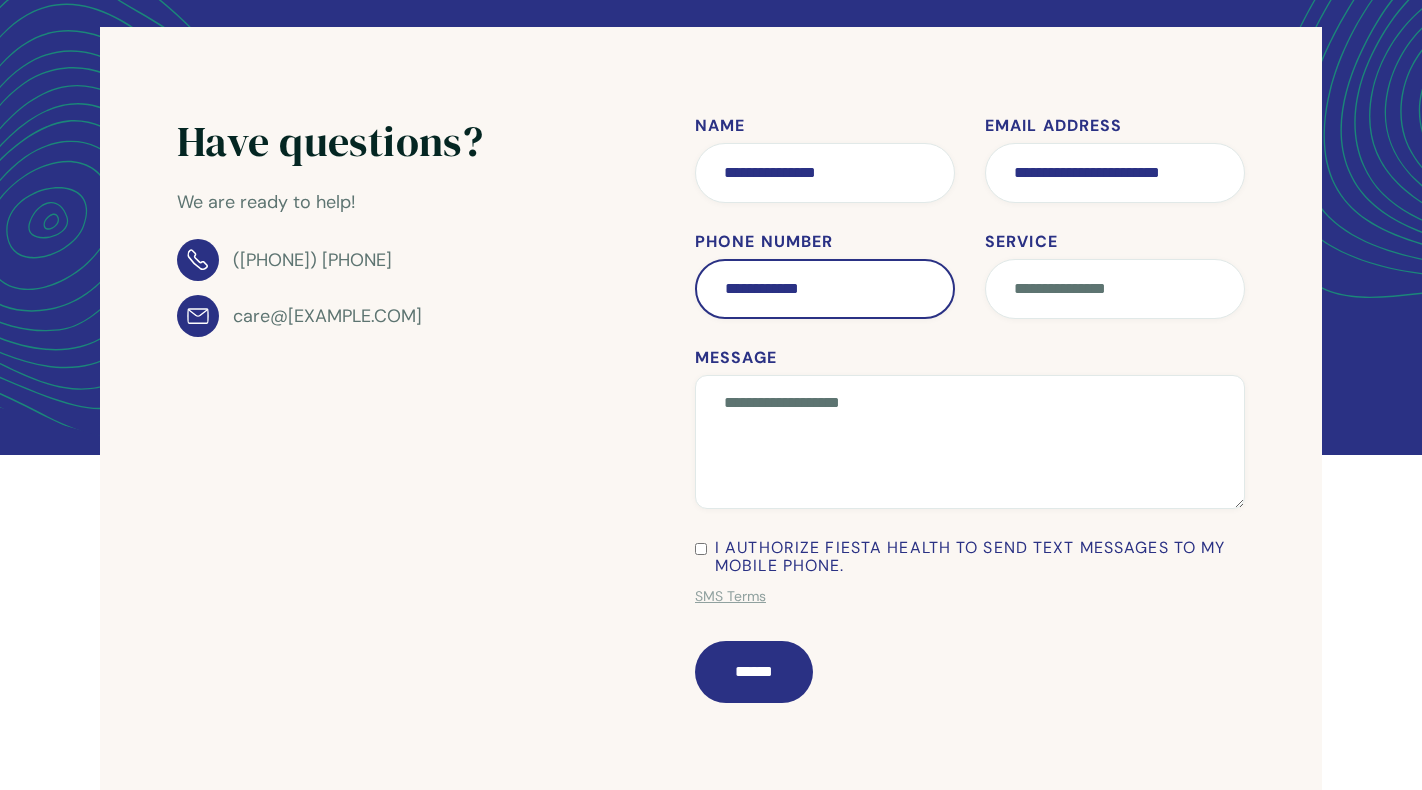 type on "**********" 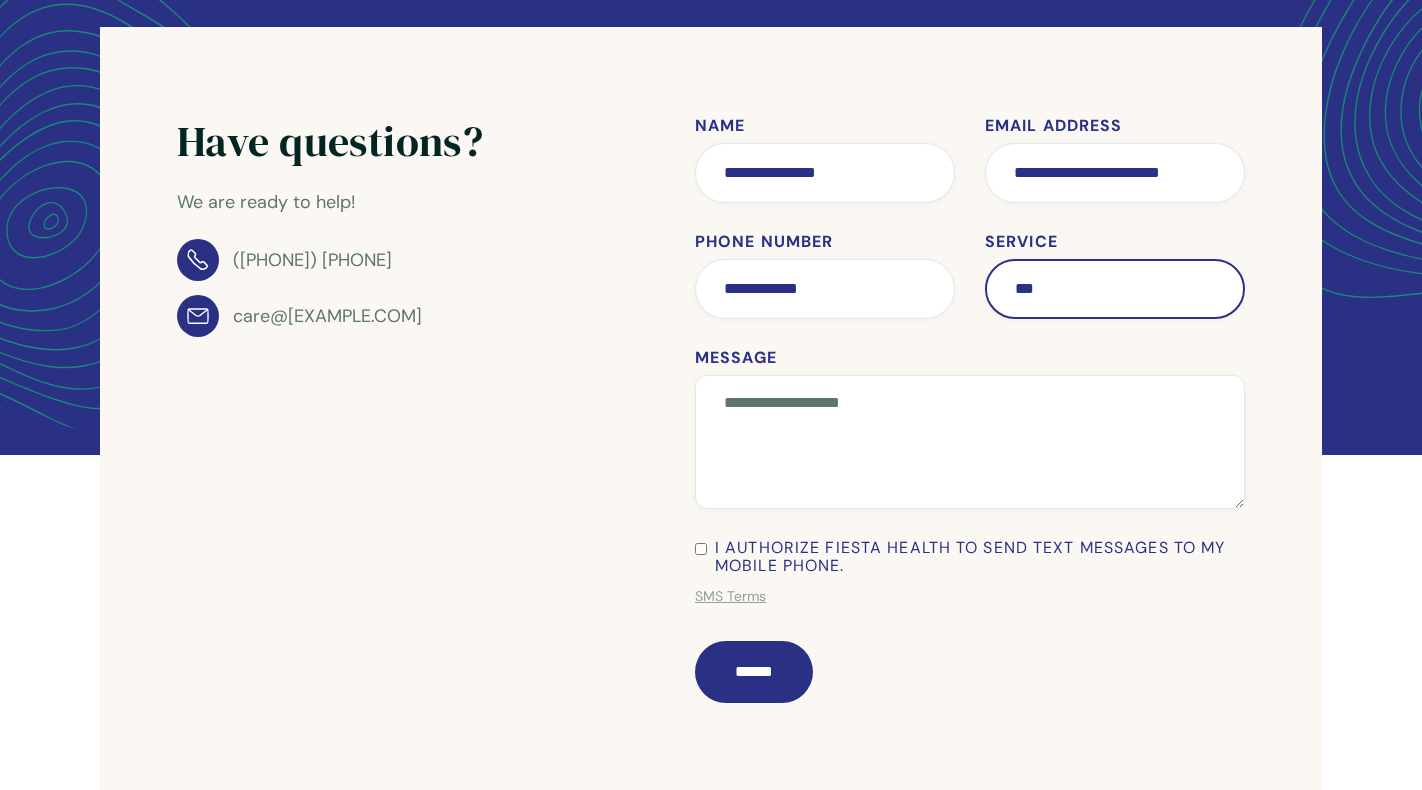 click on "***" at bounding box center [1115, 289] 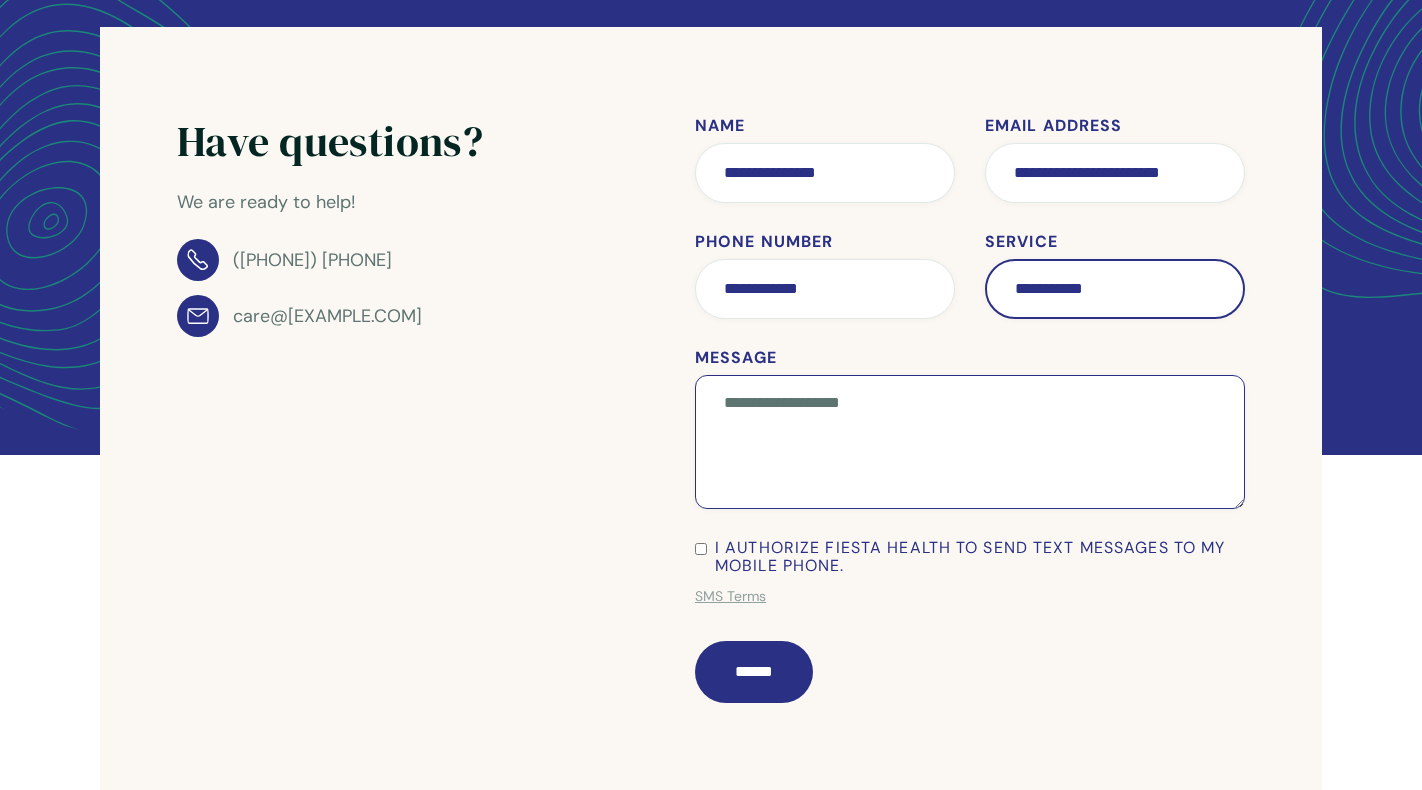 type on "**********" 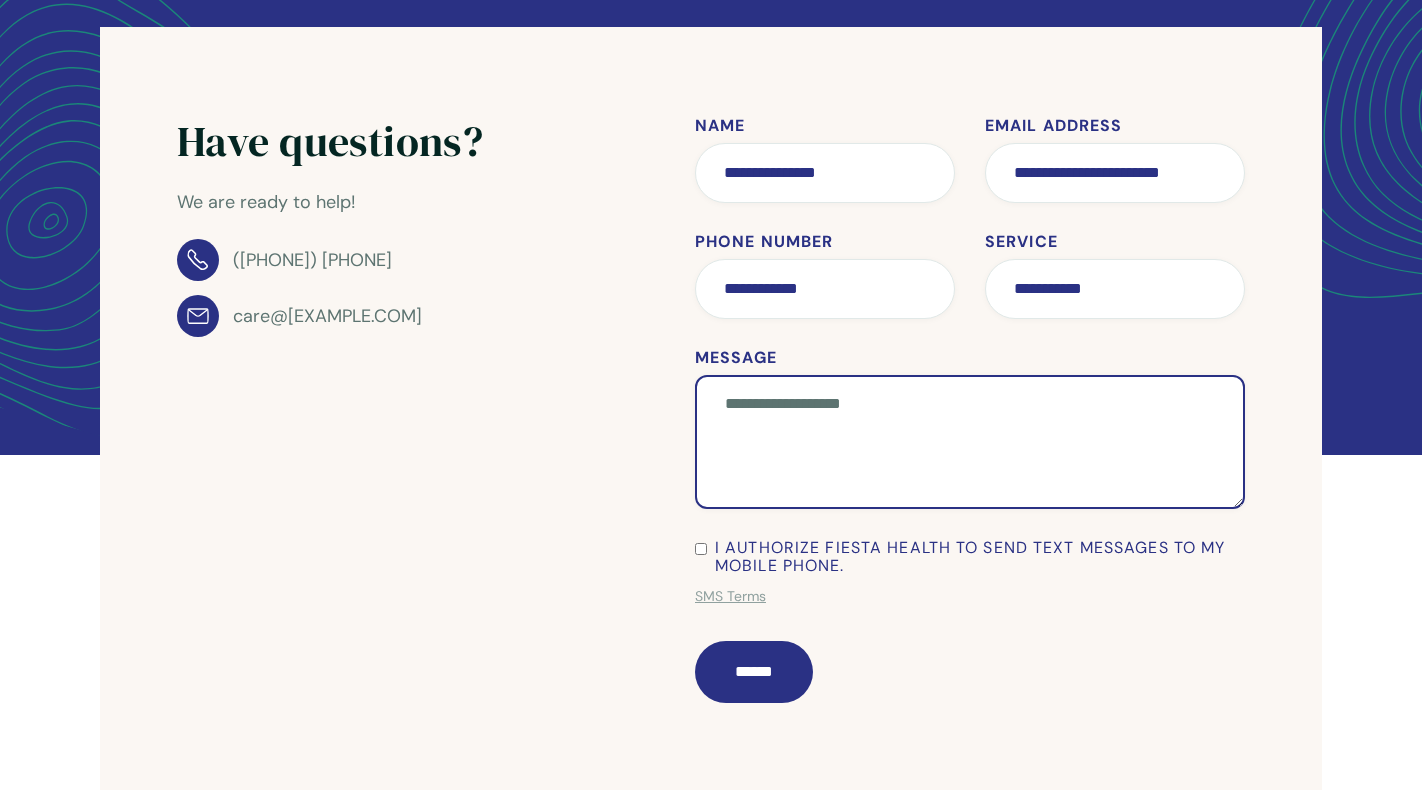 click on "Message" at bounding box center [970, 442] 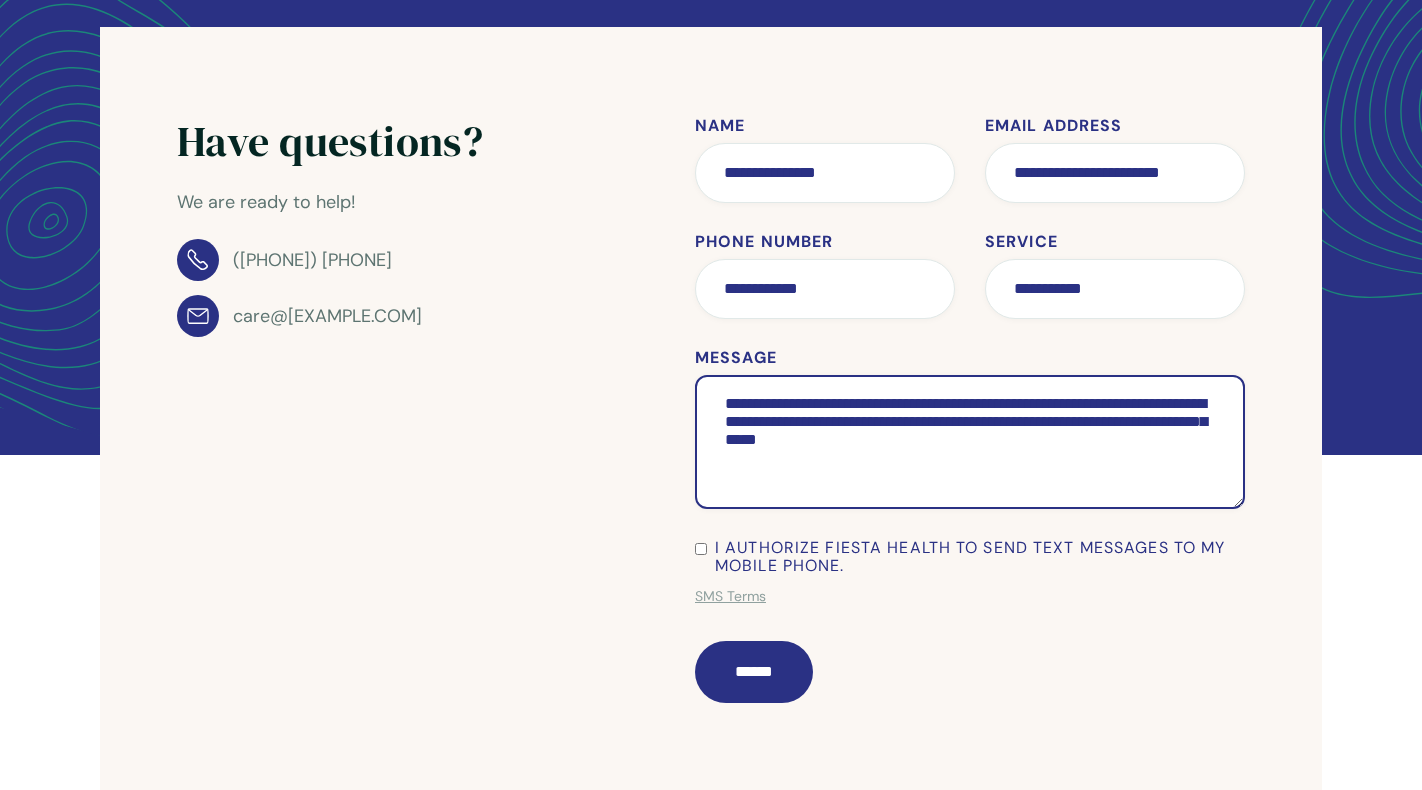 type on "**********" 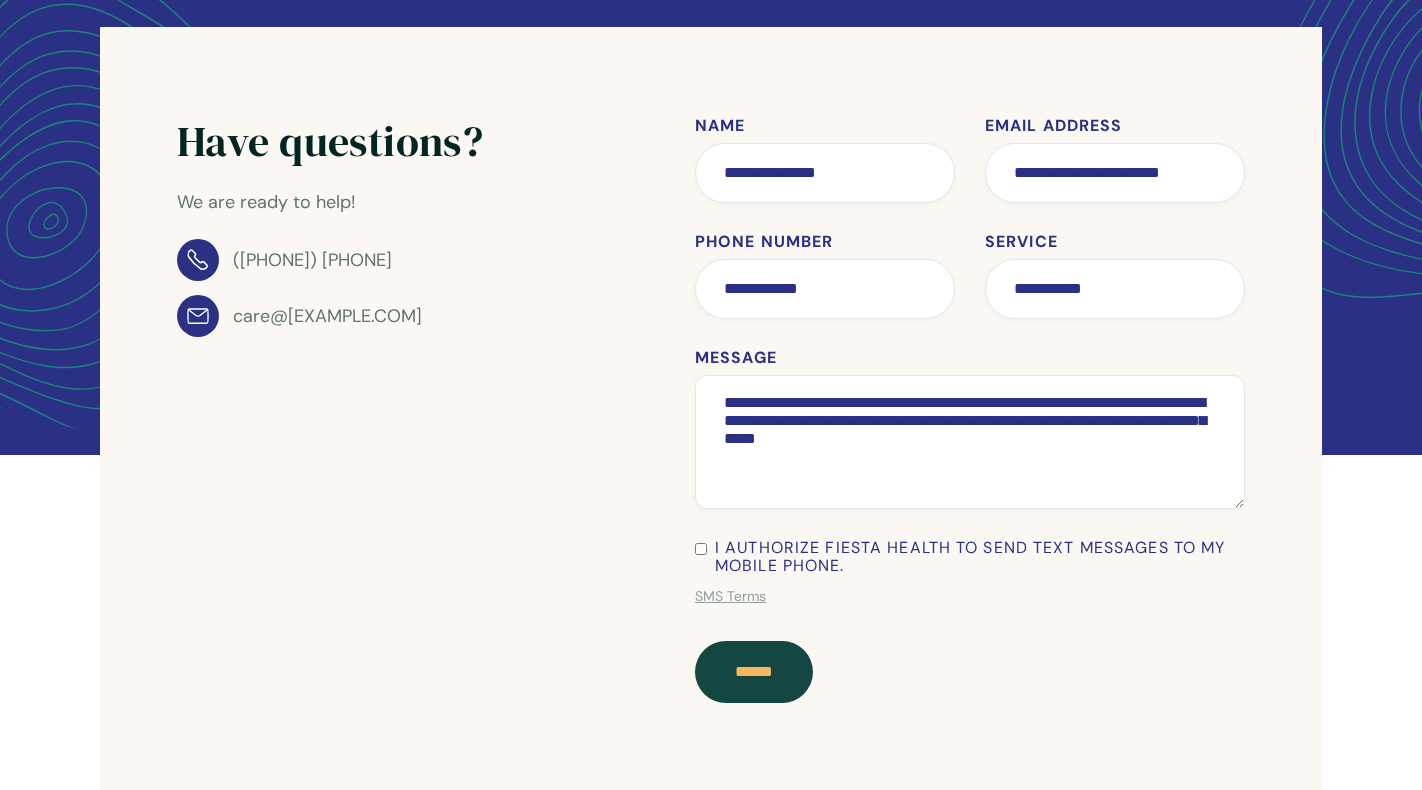 click on "******" at bounding box center [754, 672] 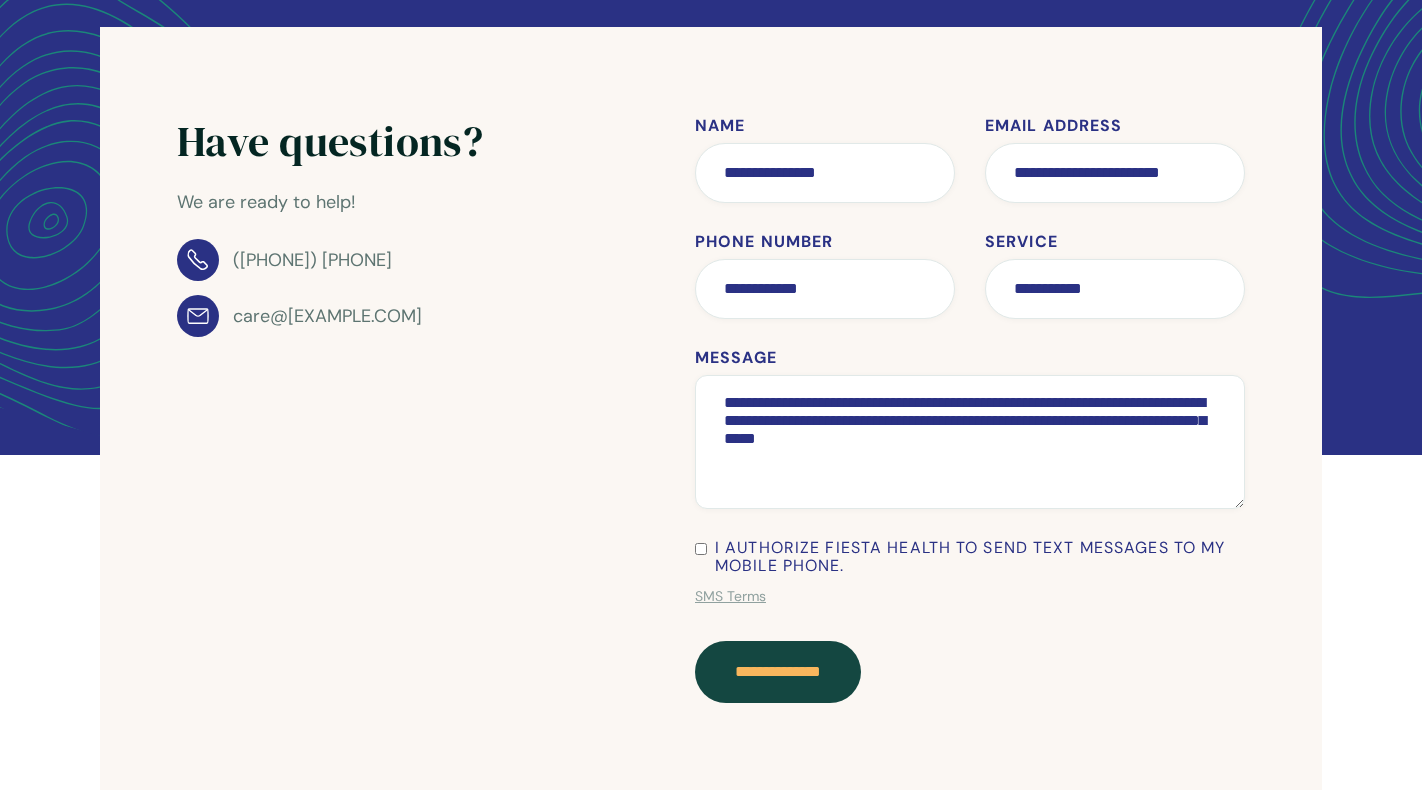 type on "******" 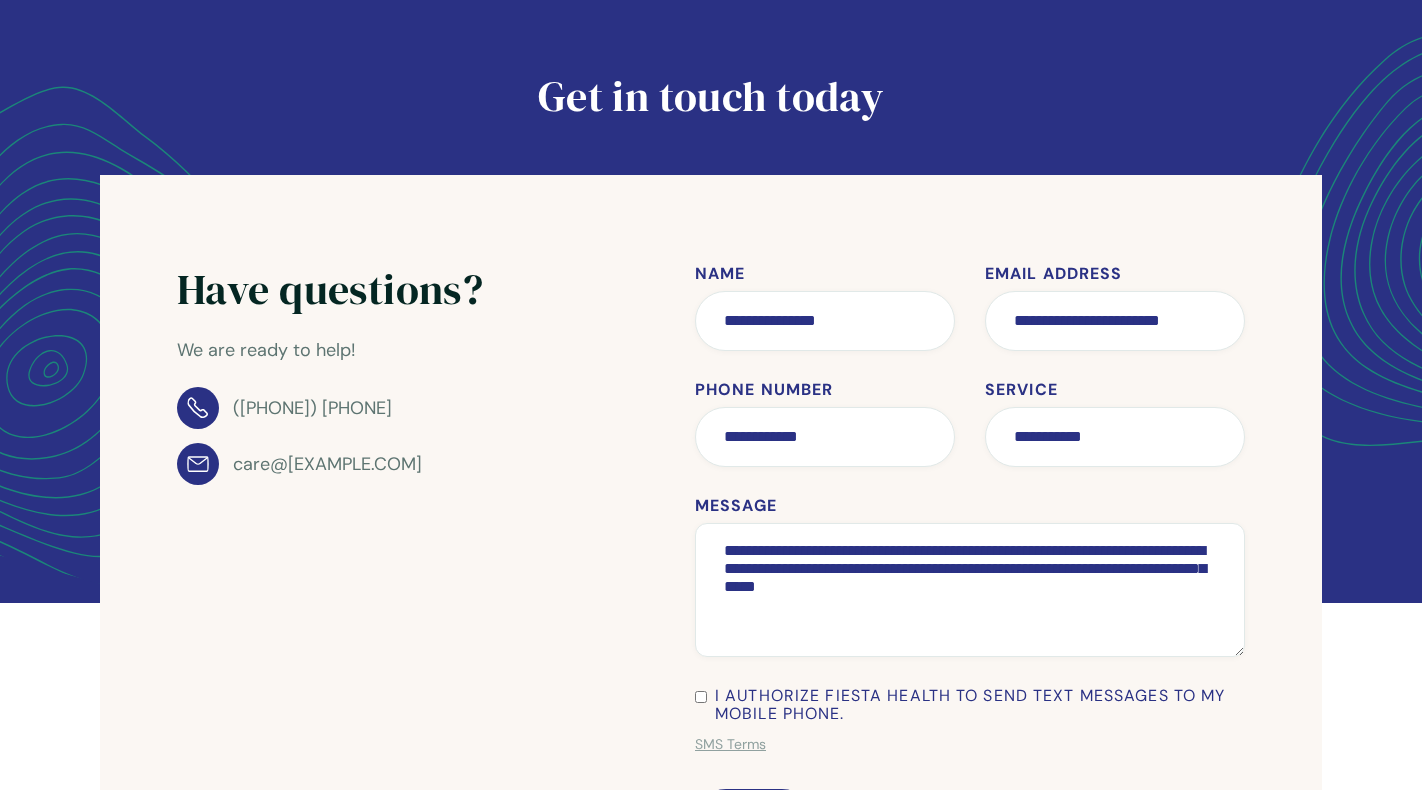 scroll, scrollTop: 151, scrollLeft: 0, axis: vertical 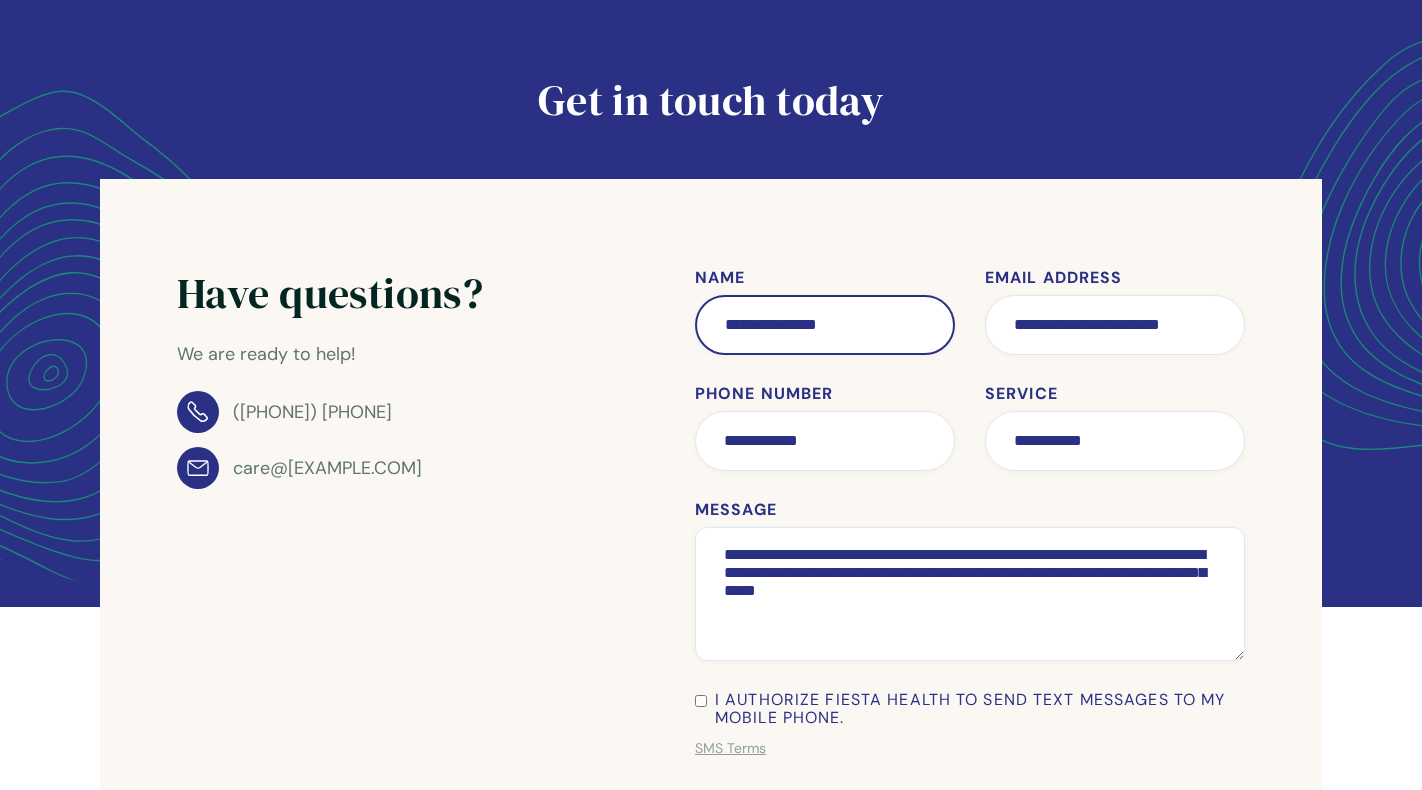 click on "**********" at bounding box center [825, 325] 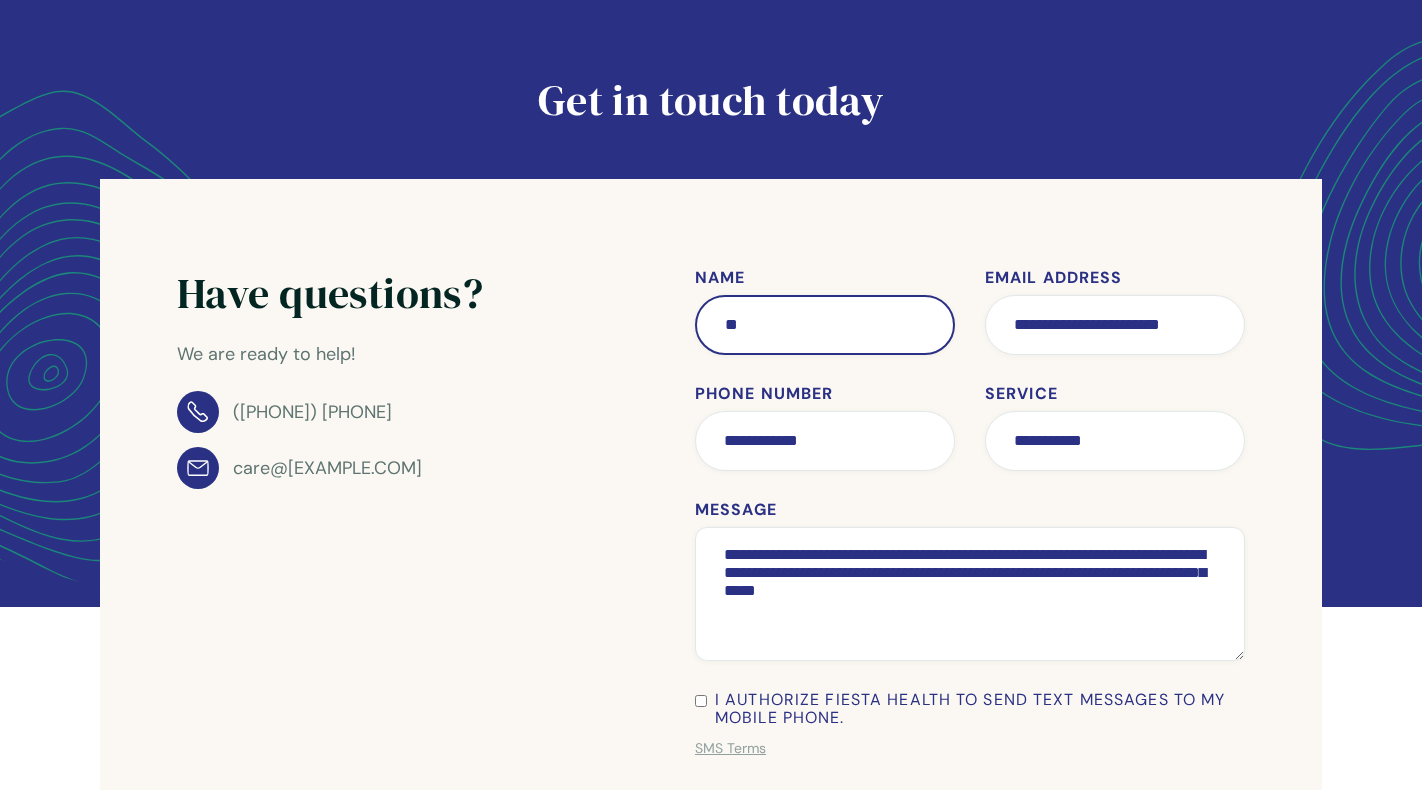type on "*" 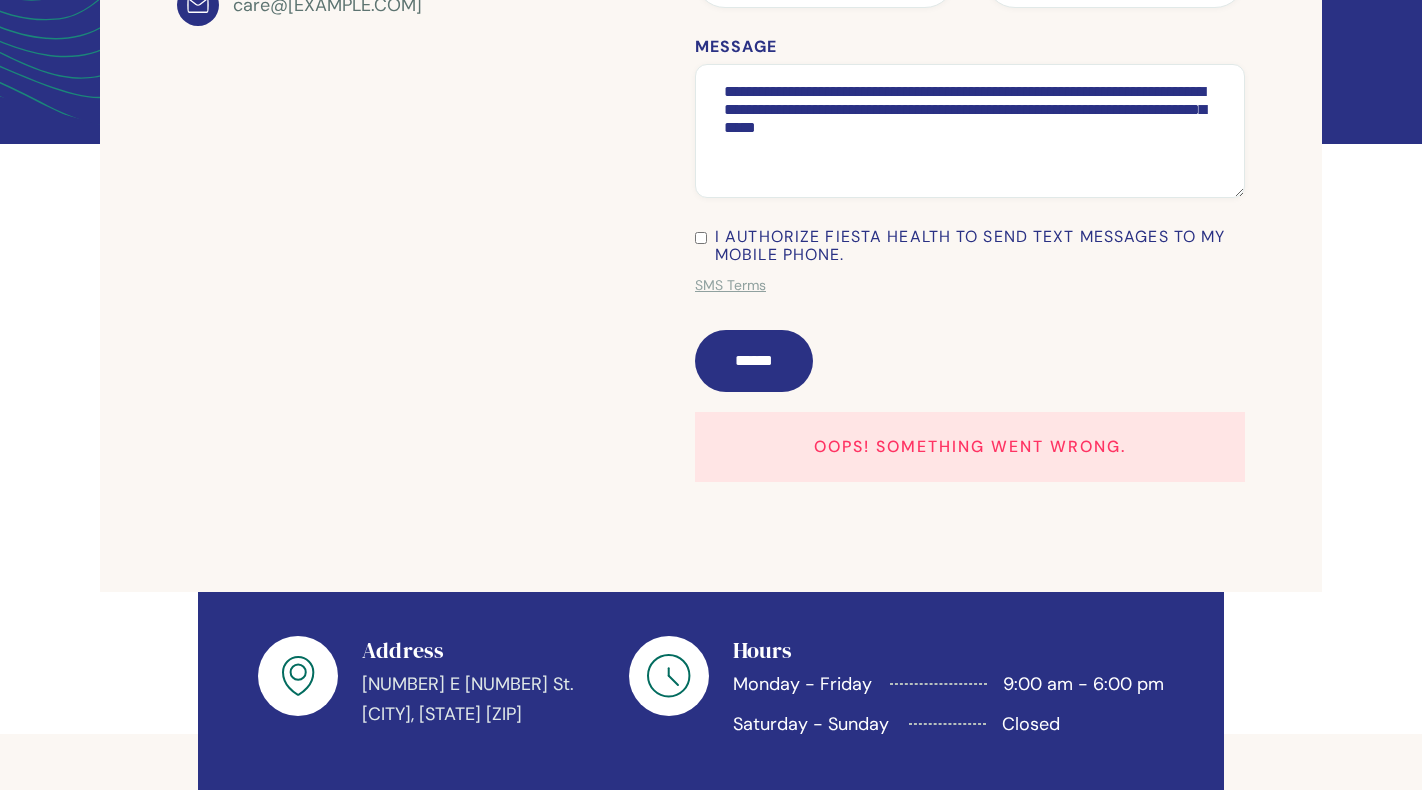 scroll, scrollTop: 532, scrollLeft: 0, axis: vertical 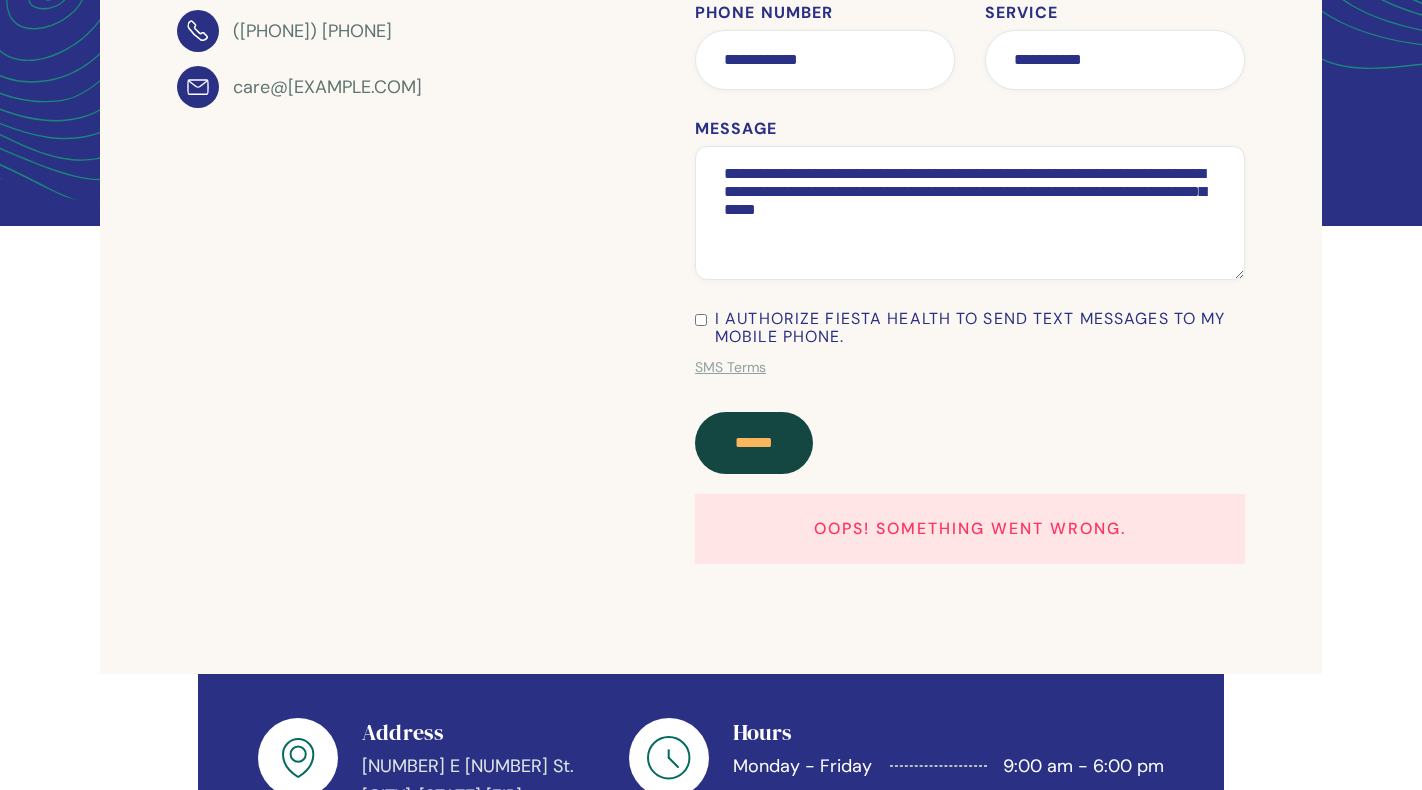 type on "*******" 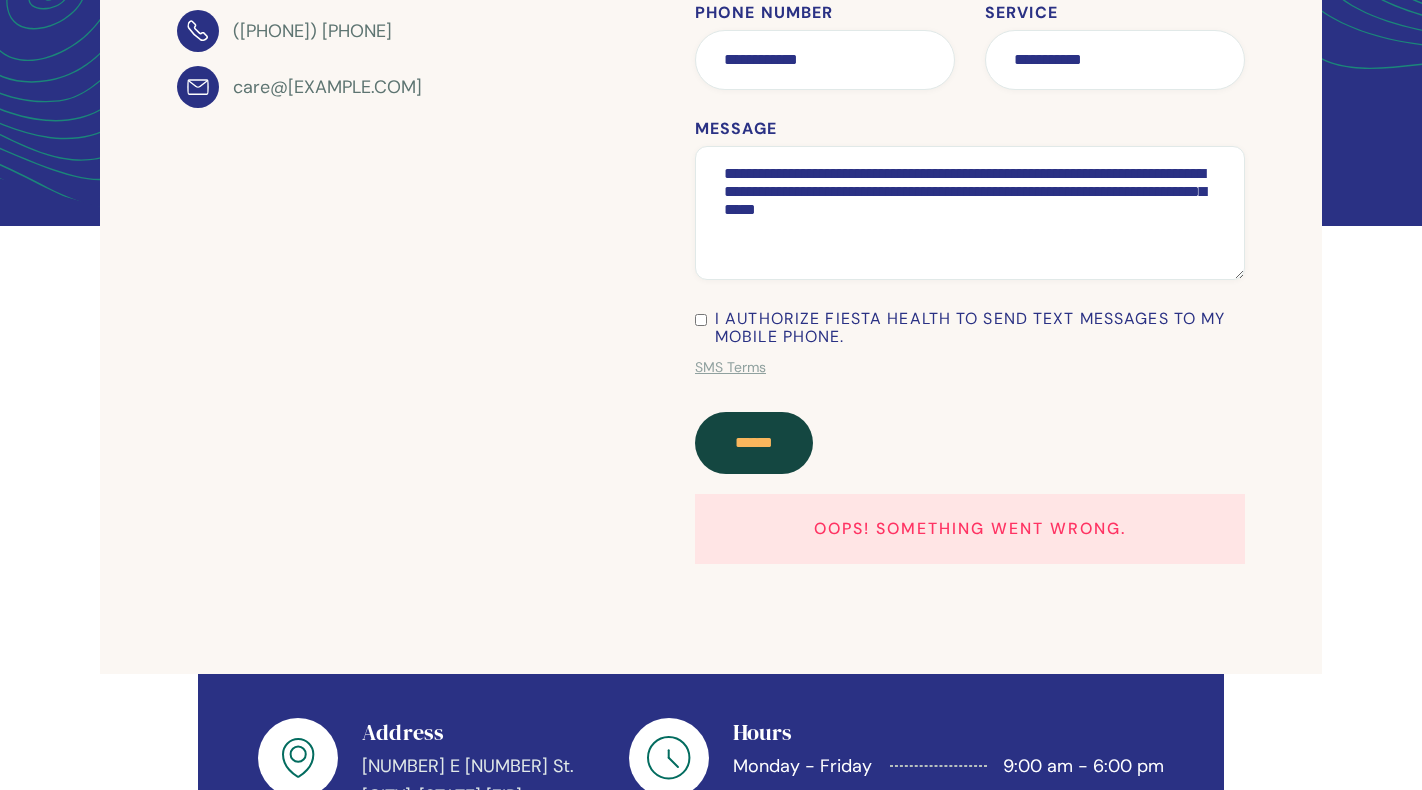 click on "******" at bounding box center [754, 443] 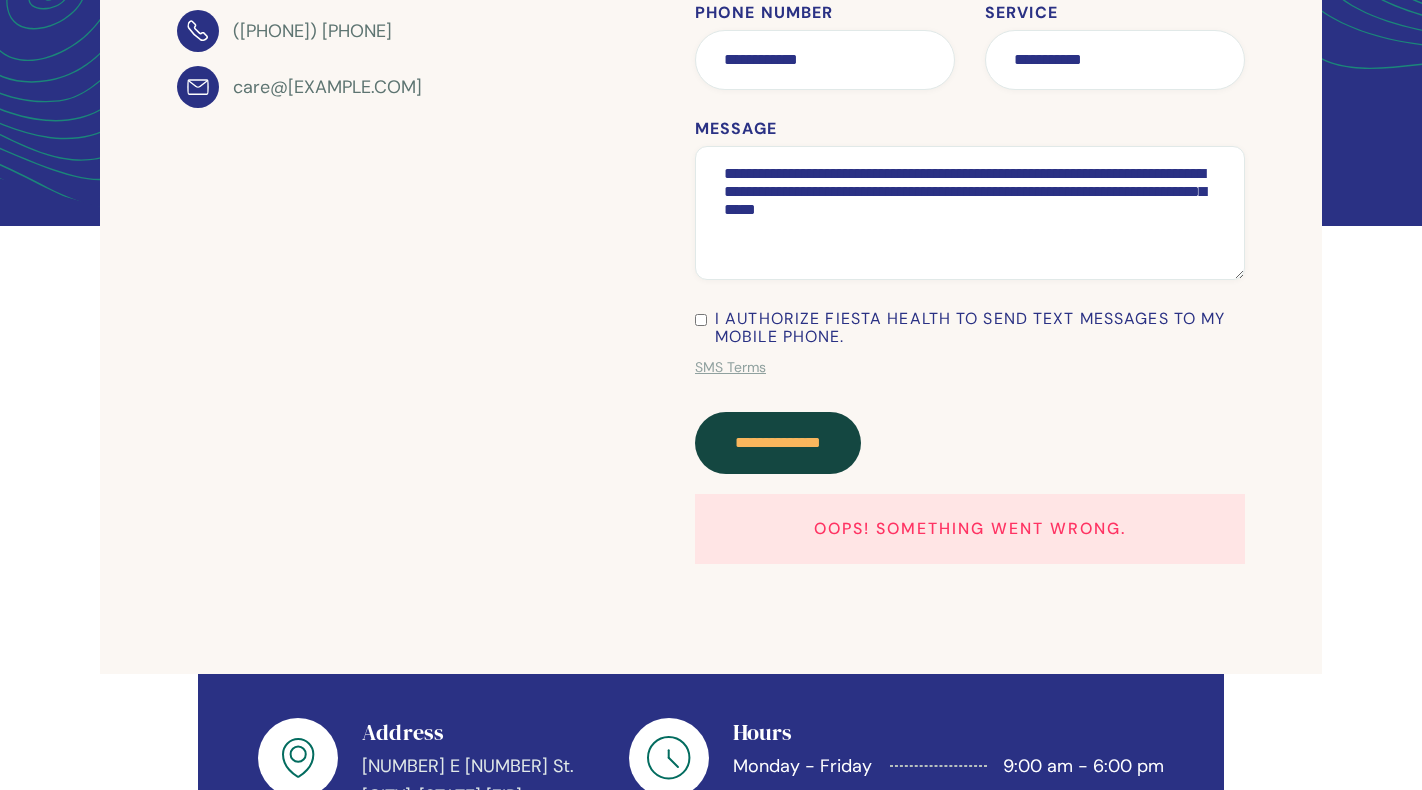 type on "******" 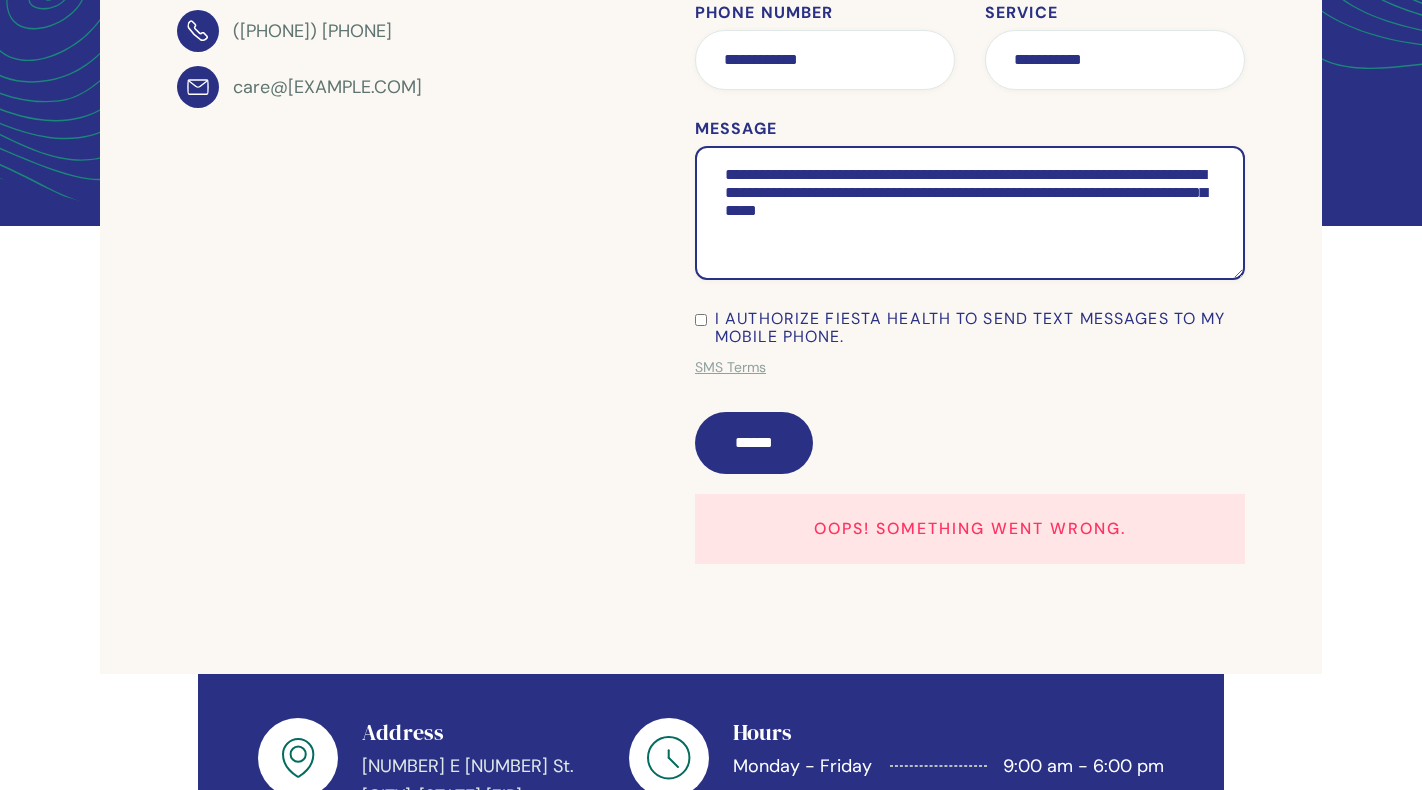 drag, startPoint x: 1205, startPoint y: 213, endPoint x: 703, endPoint y: 171, distance: 503.7539 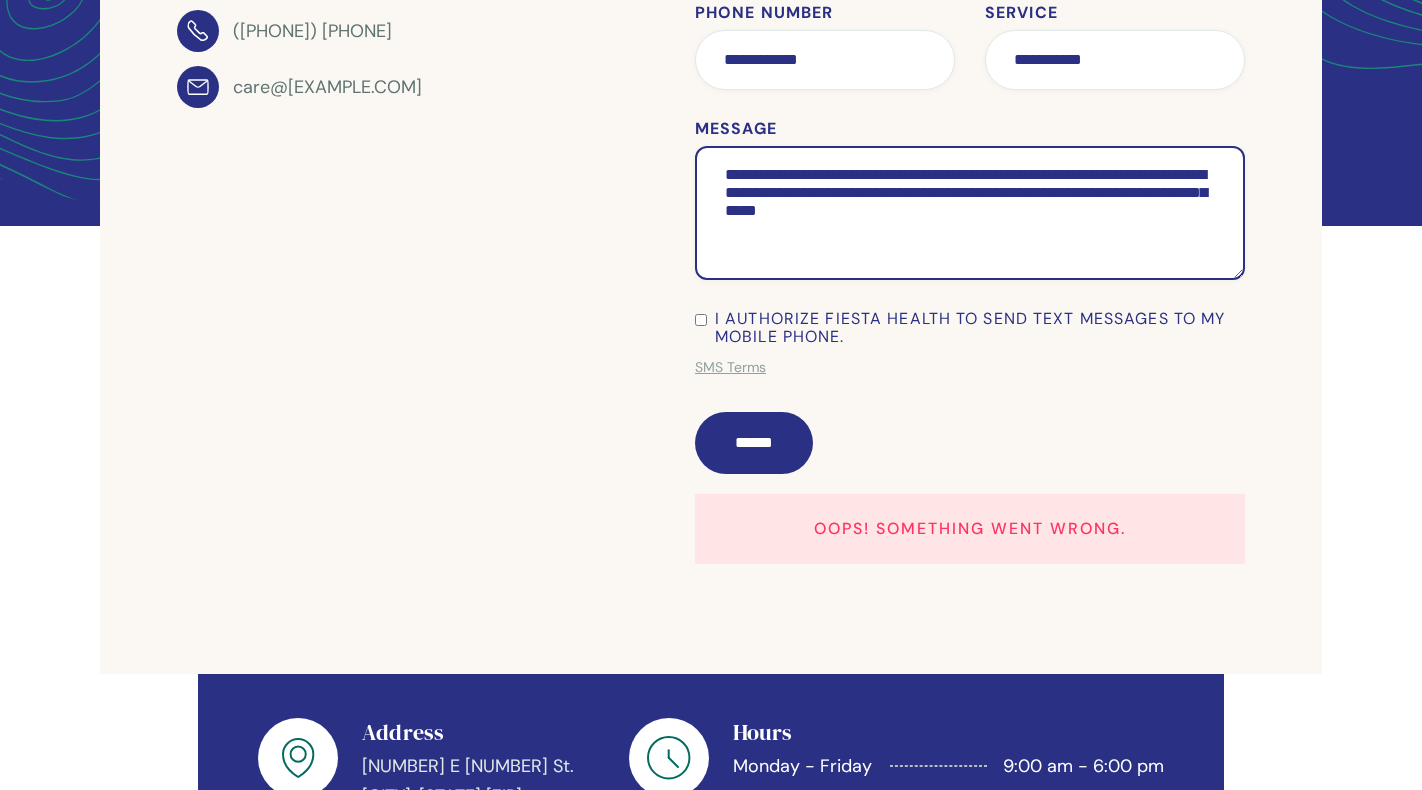 click on "**********" at bounding box center (970, 213) 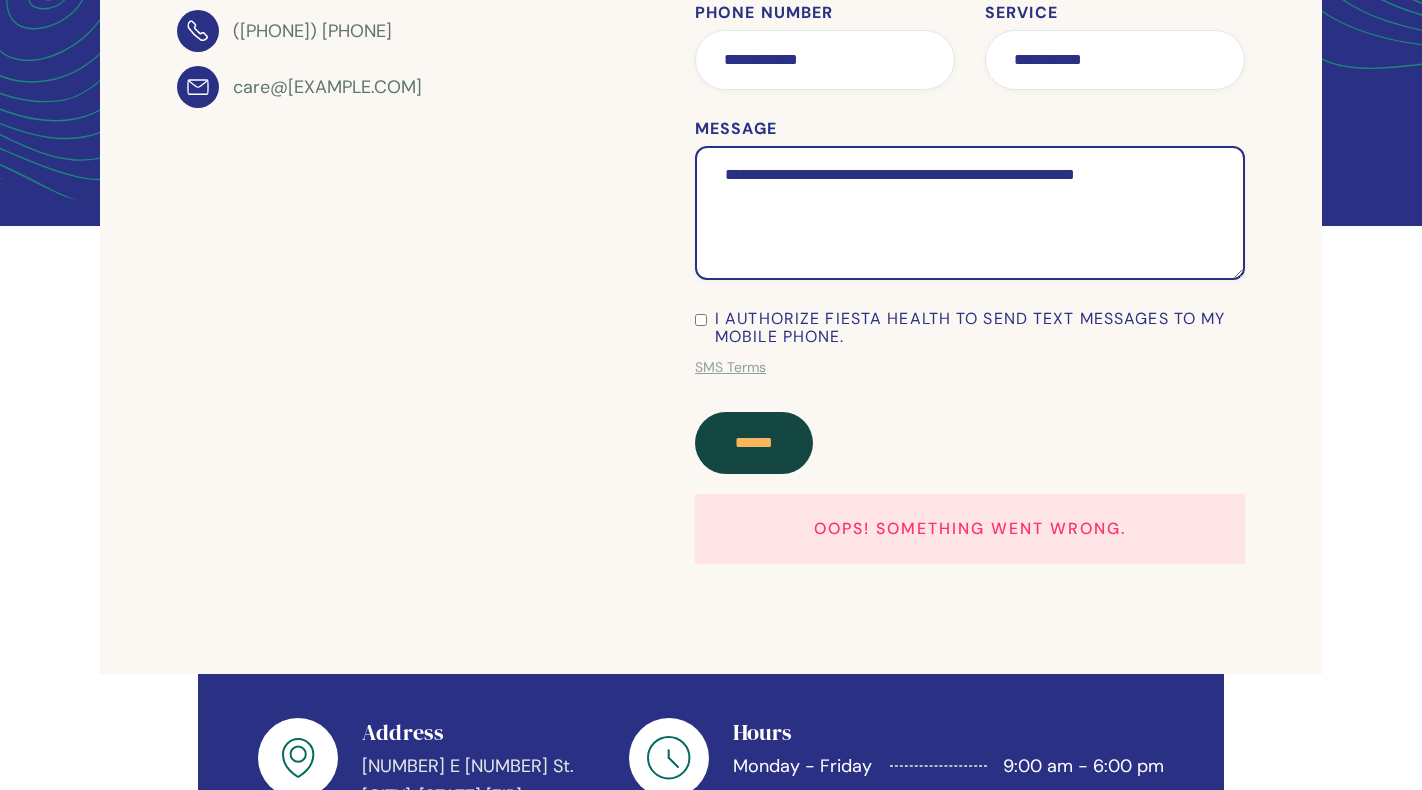 type on "**********" 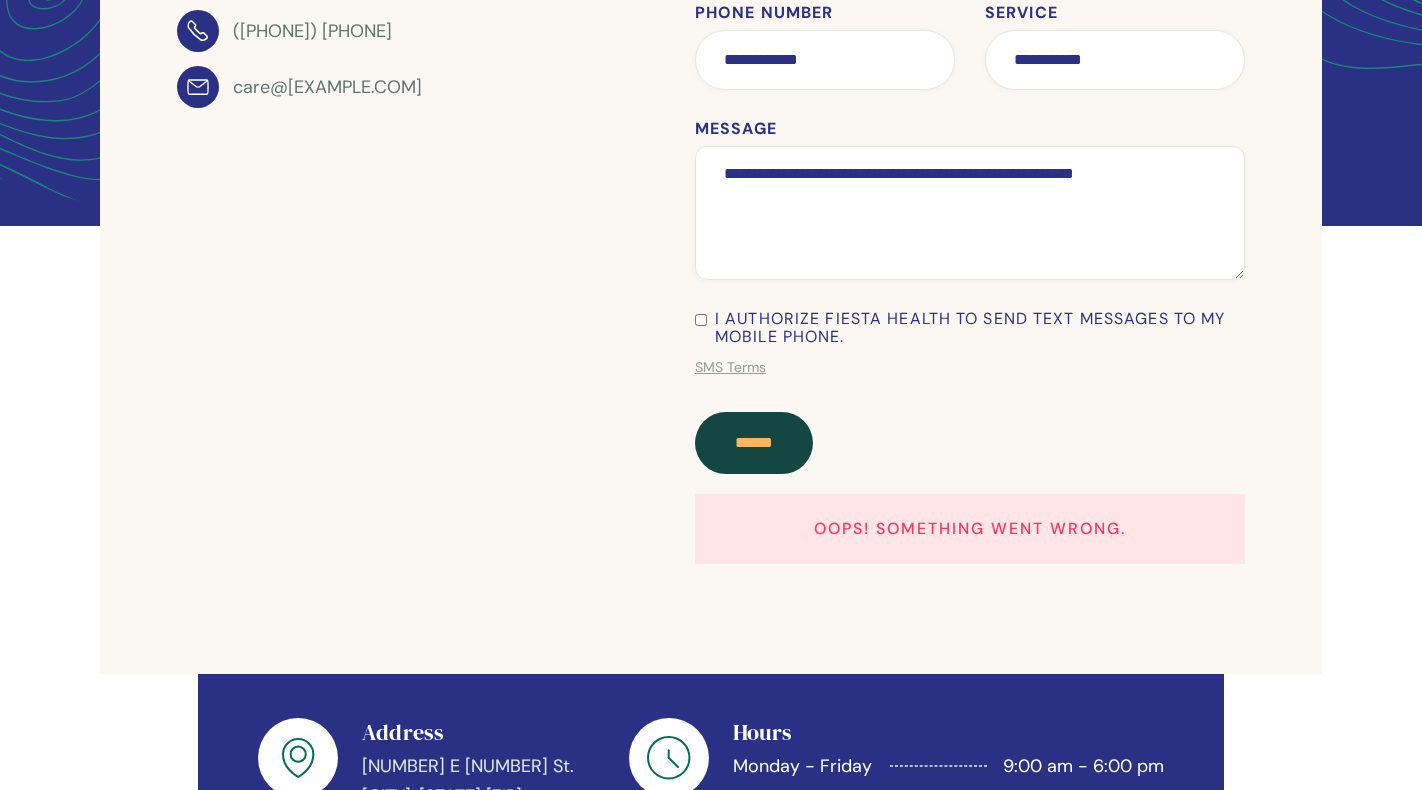 click on "******" at bounding box center (754, 443) 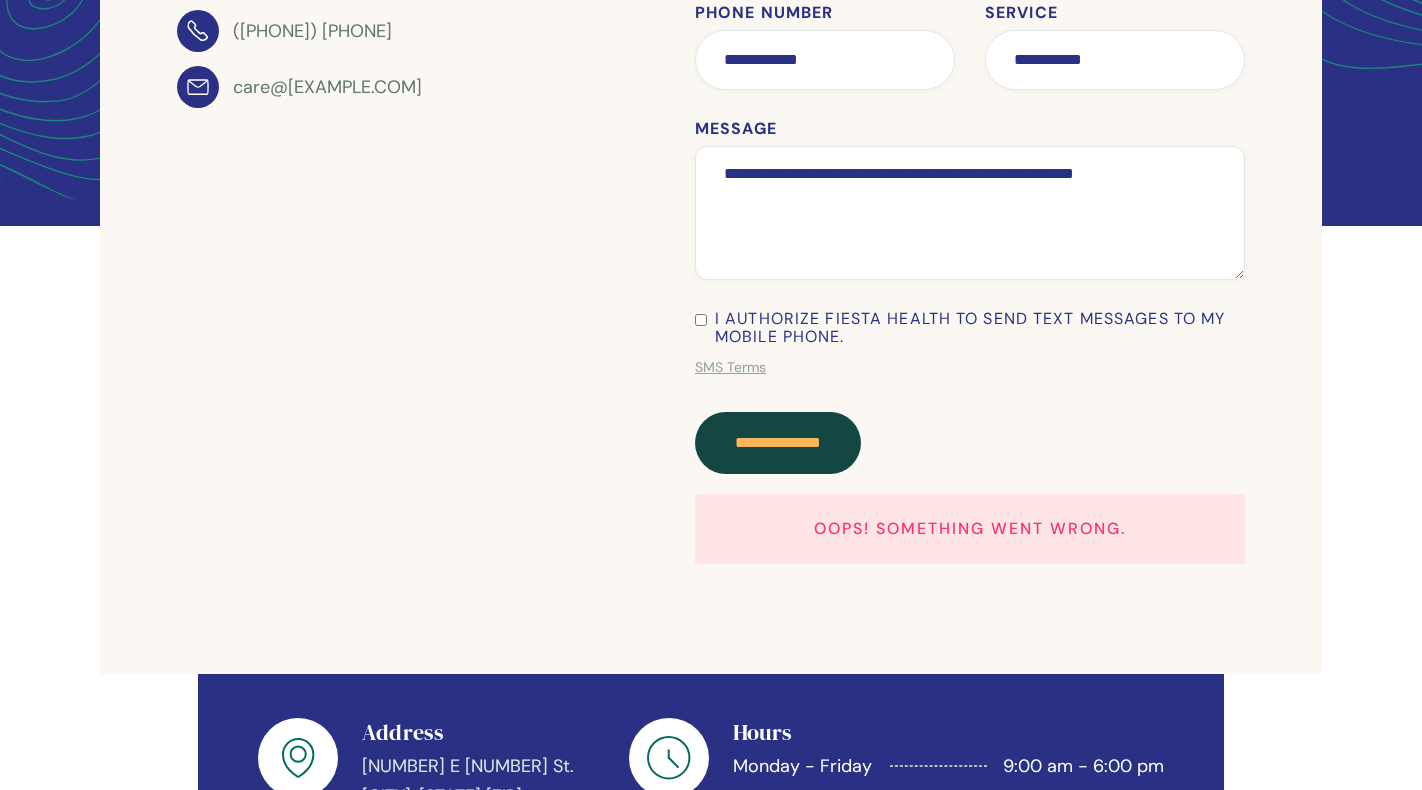 type on "******" 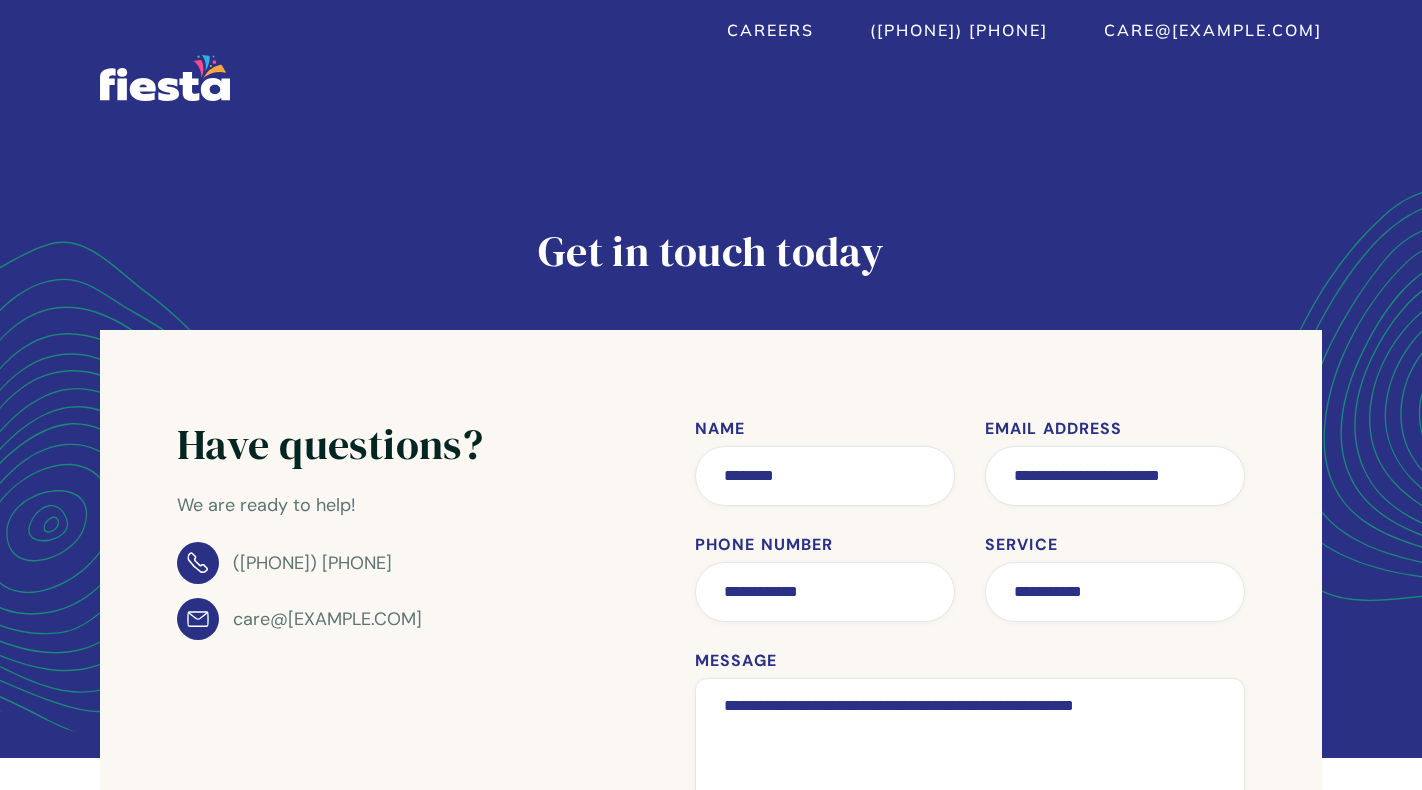 scroll, scrollTop: 0, scrollLeft: 0, axis: both 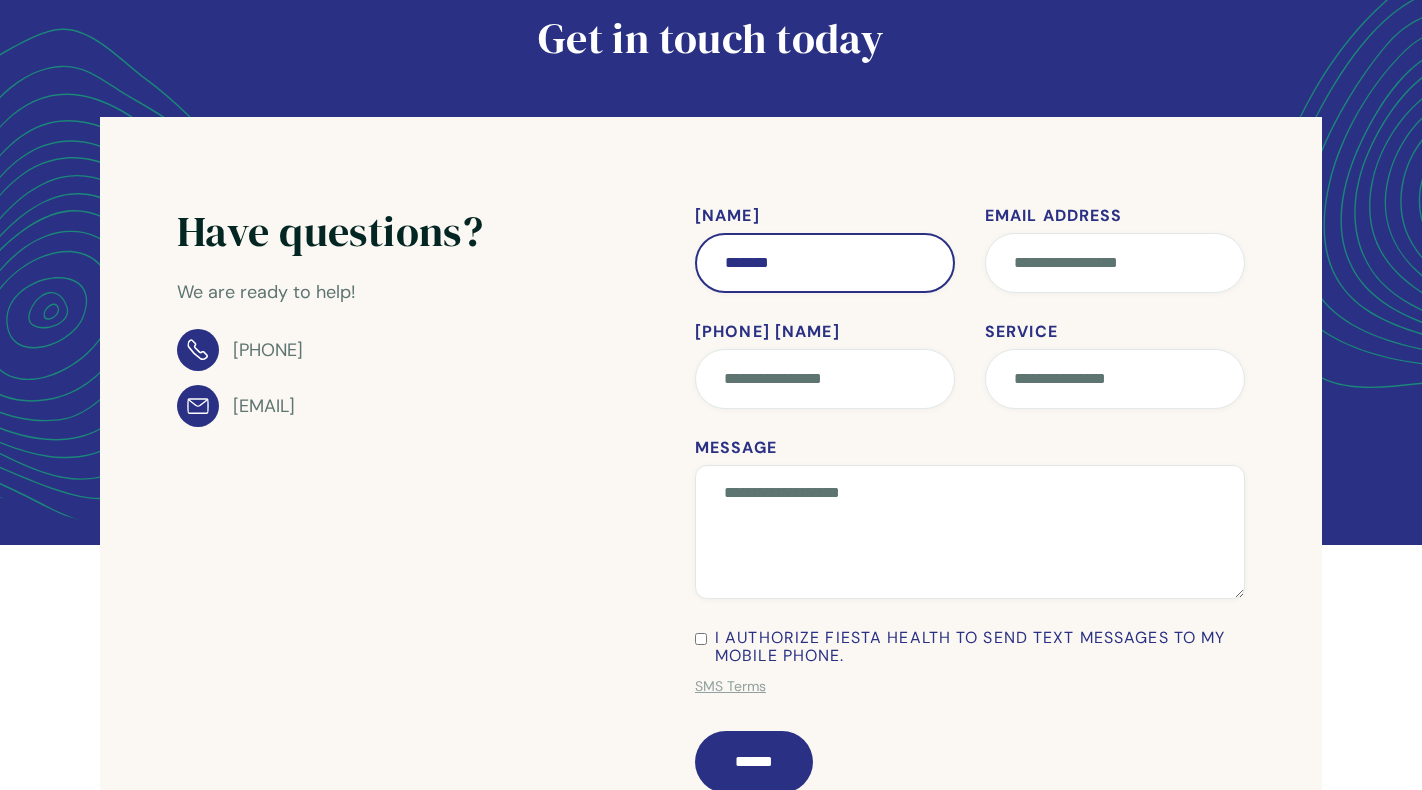 type on "*******" 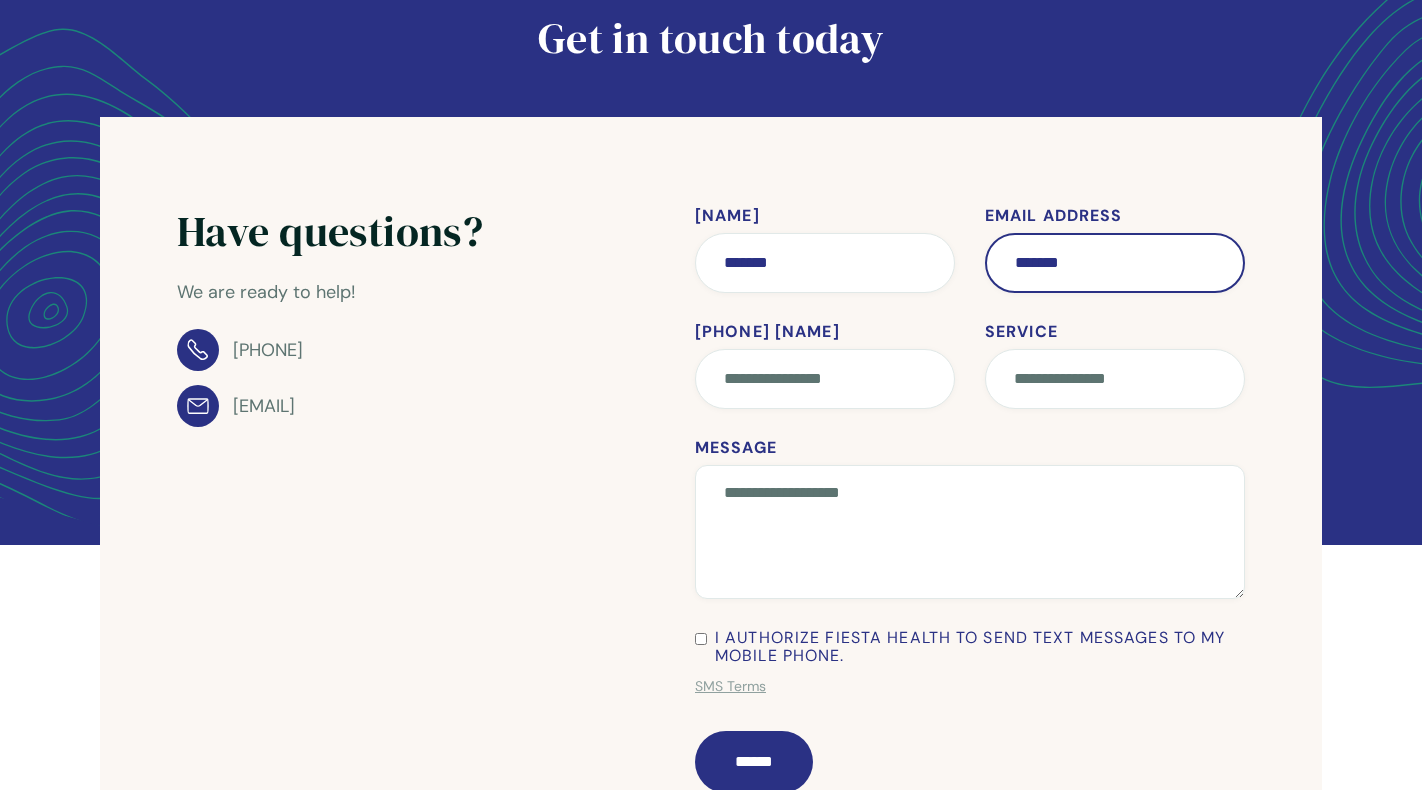 click on "*******" at bounding box center (1115, 263) 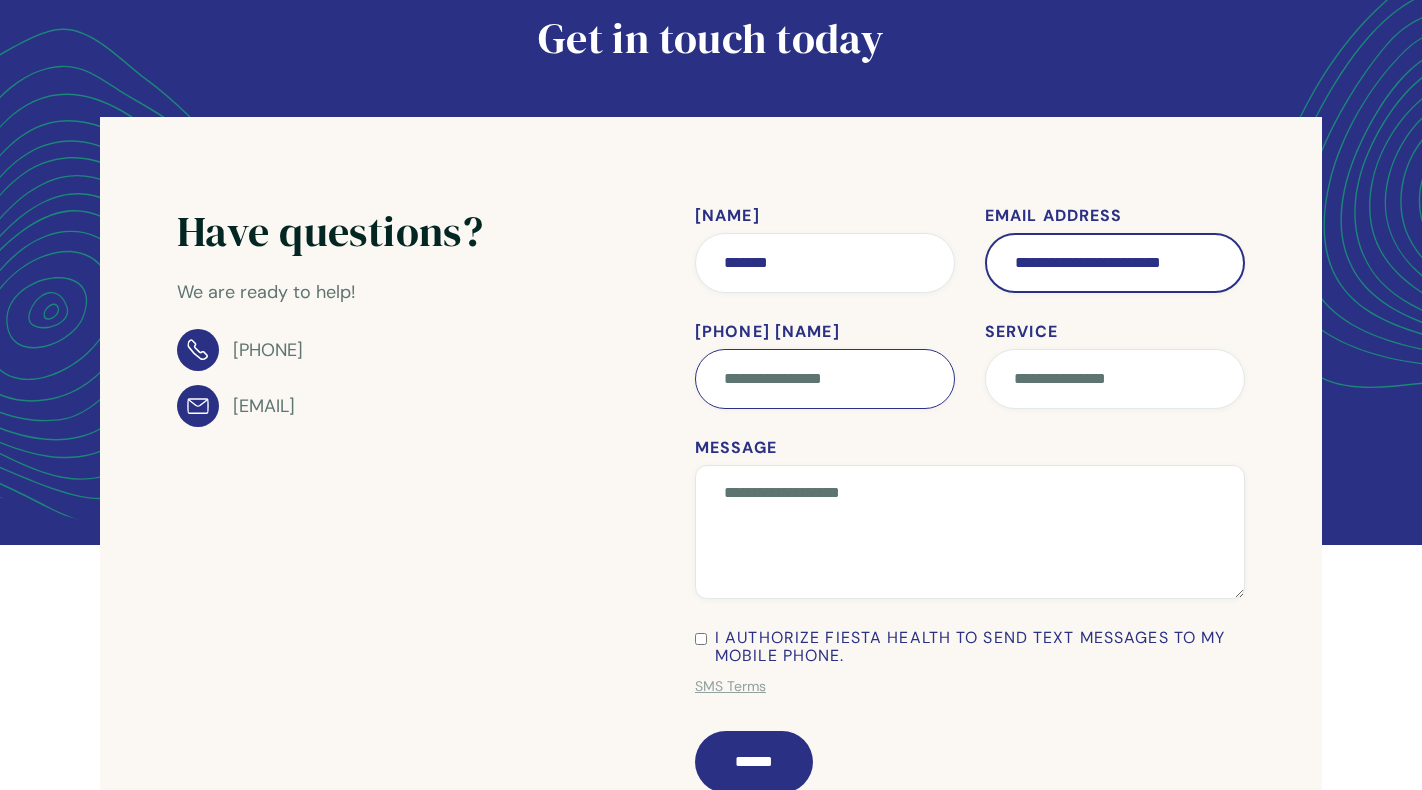 type on "**********" 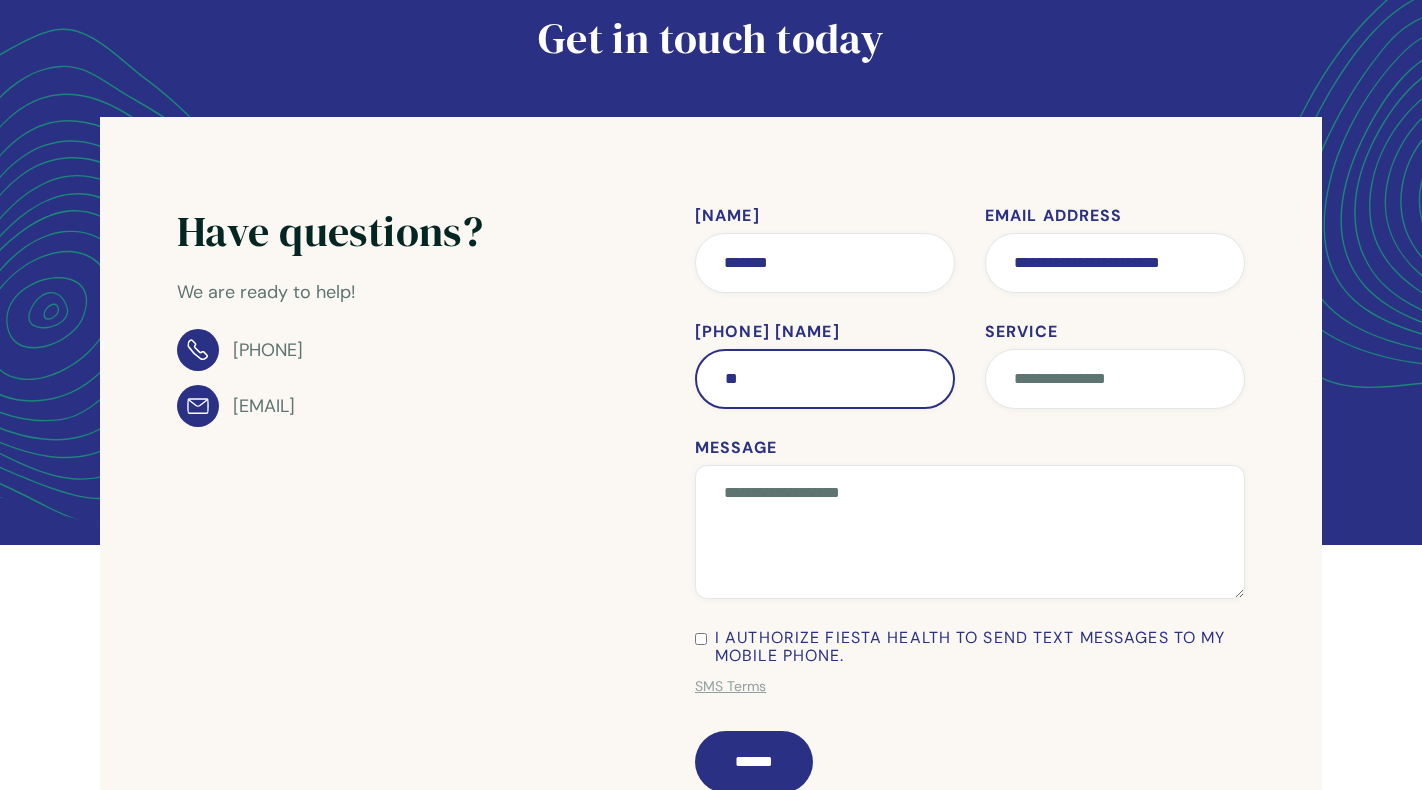 type on "*" 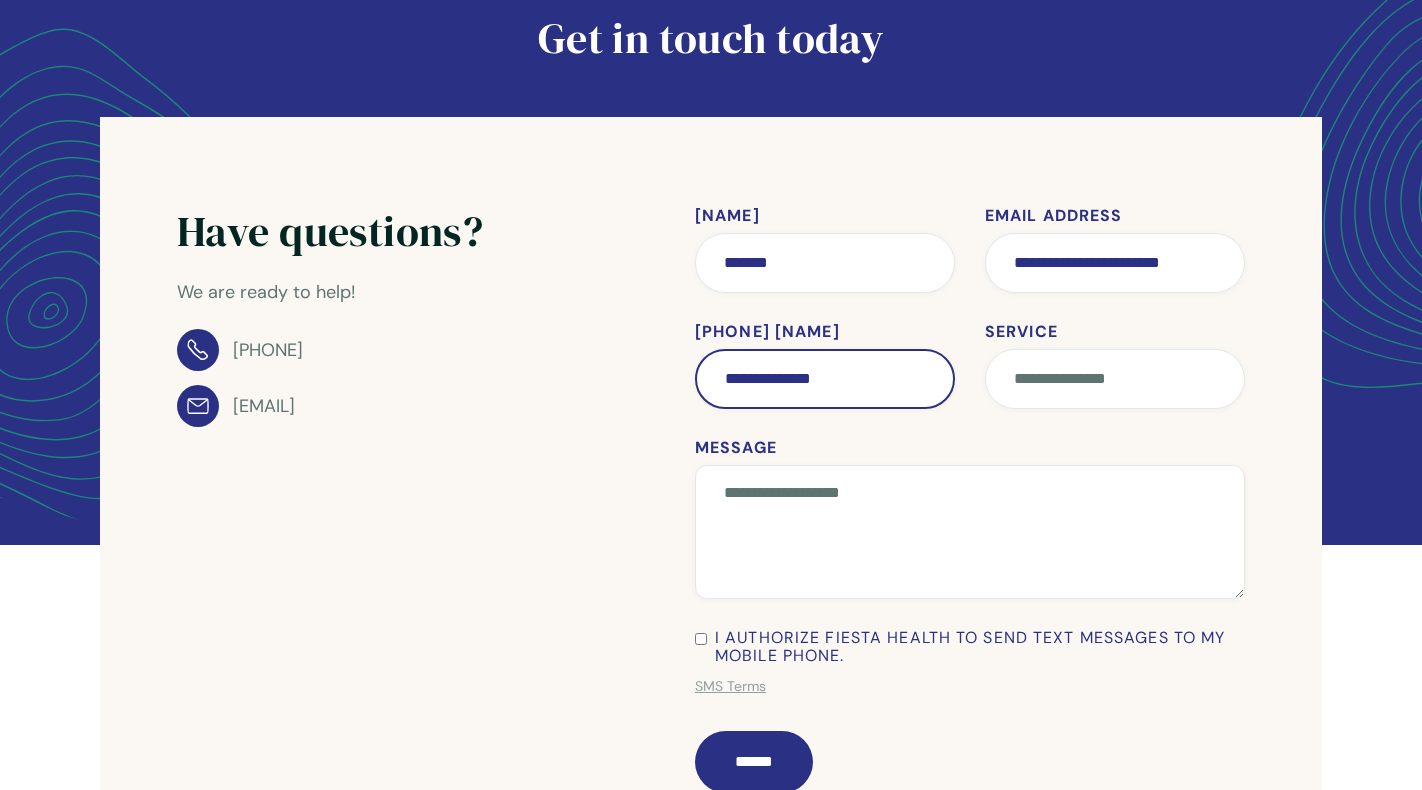 type on "**********" 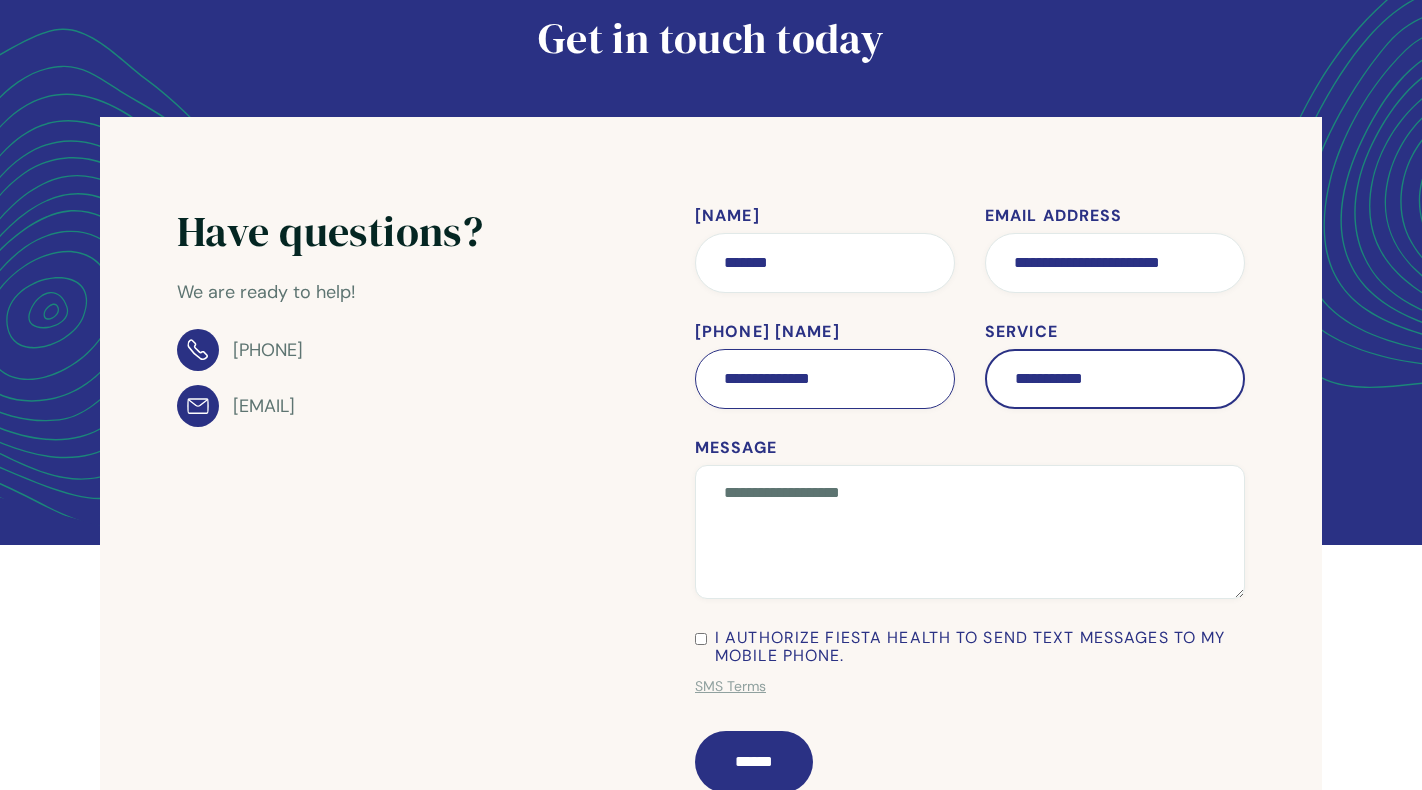 type on "**********" 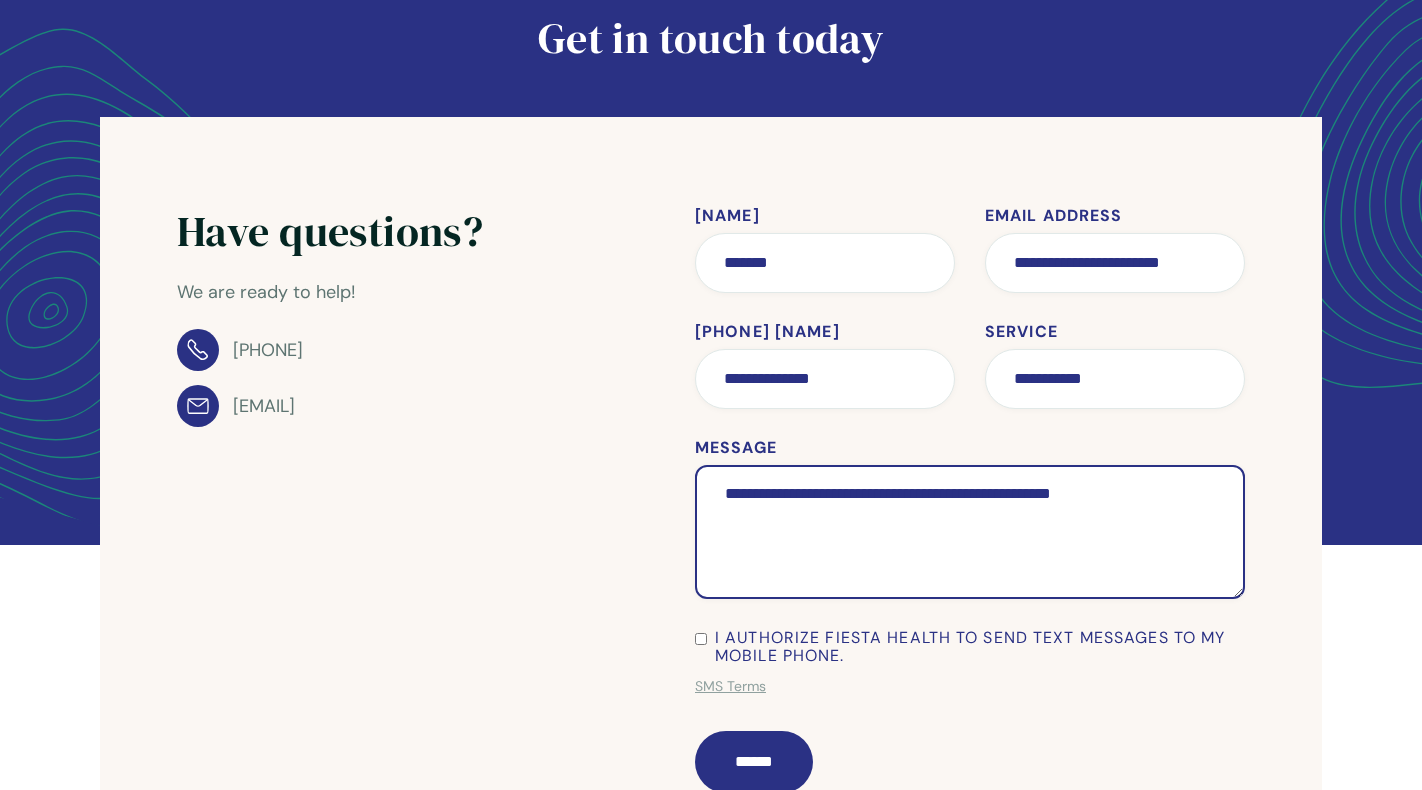 type on "**********" 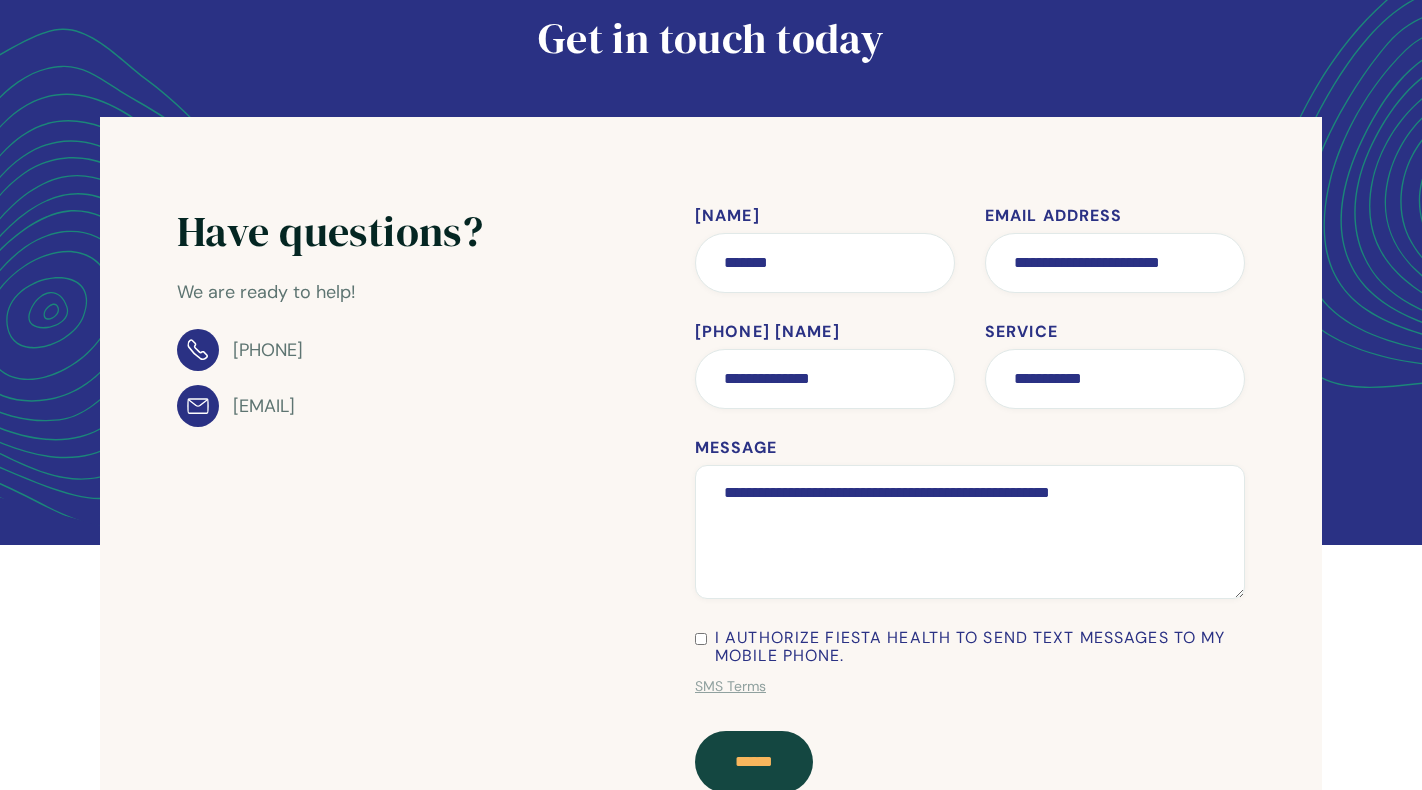 click on "******" at bounding box center [754, 762] 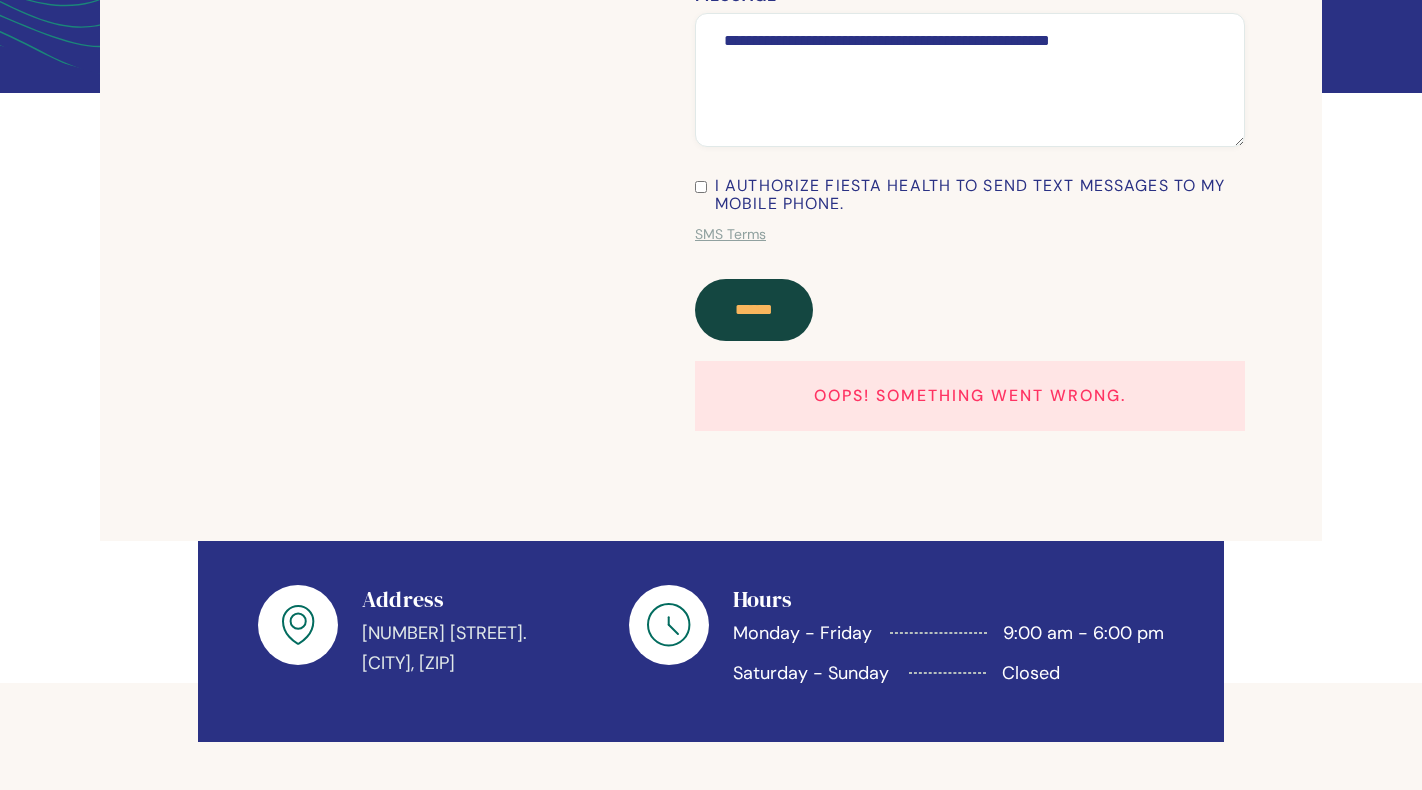 click on "******" at bounding box center (754, 310) 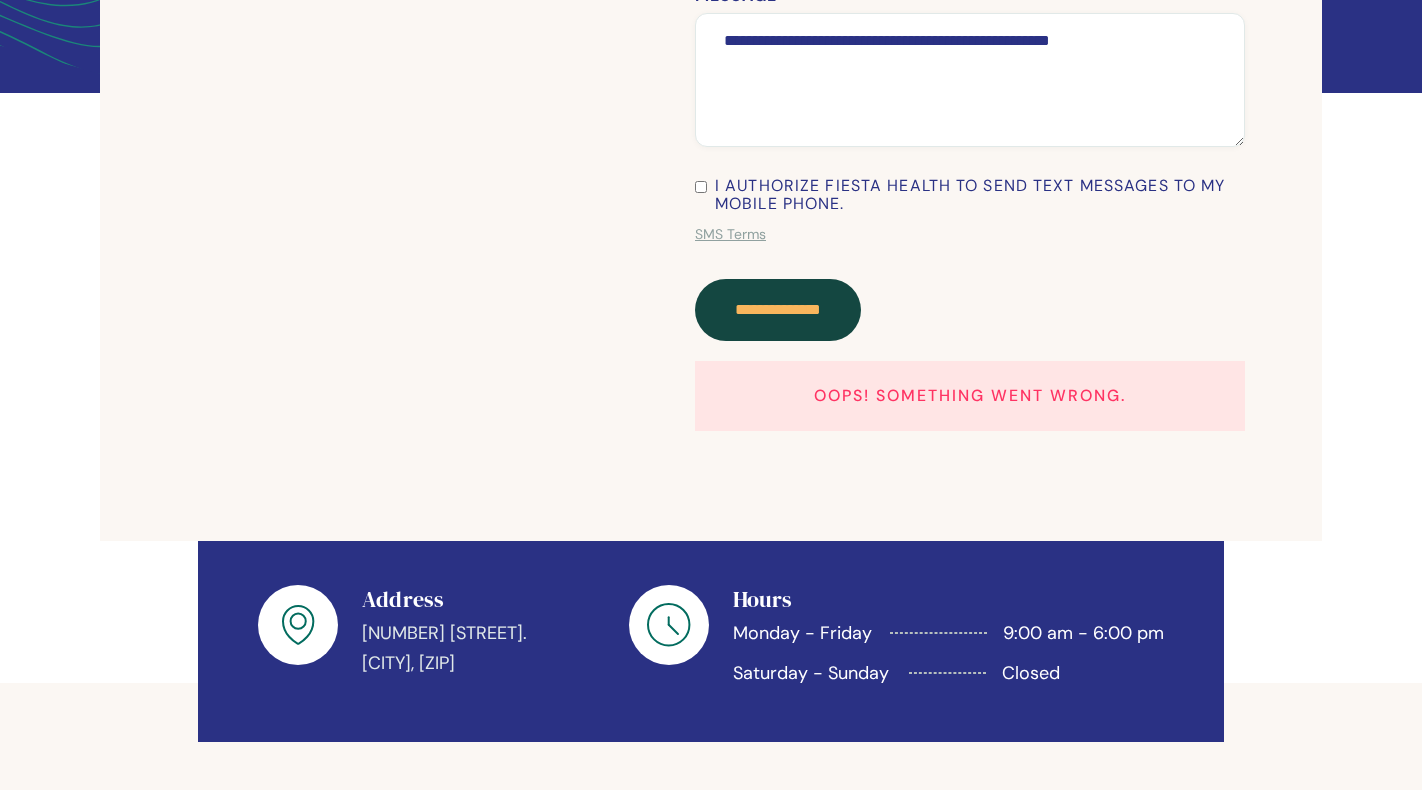 type on "******" 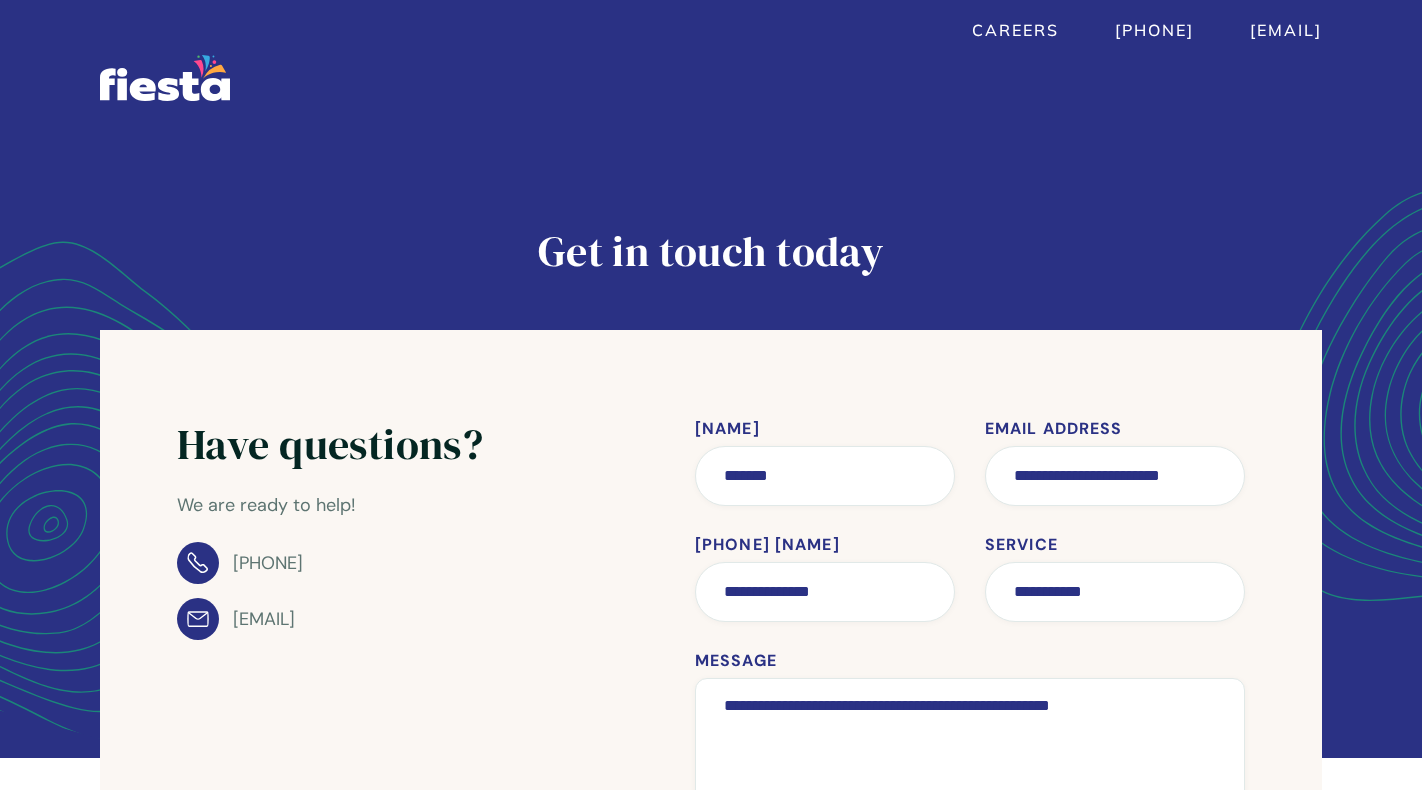 scroll, scrollTop: 0, scrollLeft: 0, axis: both 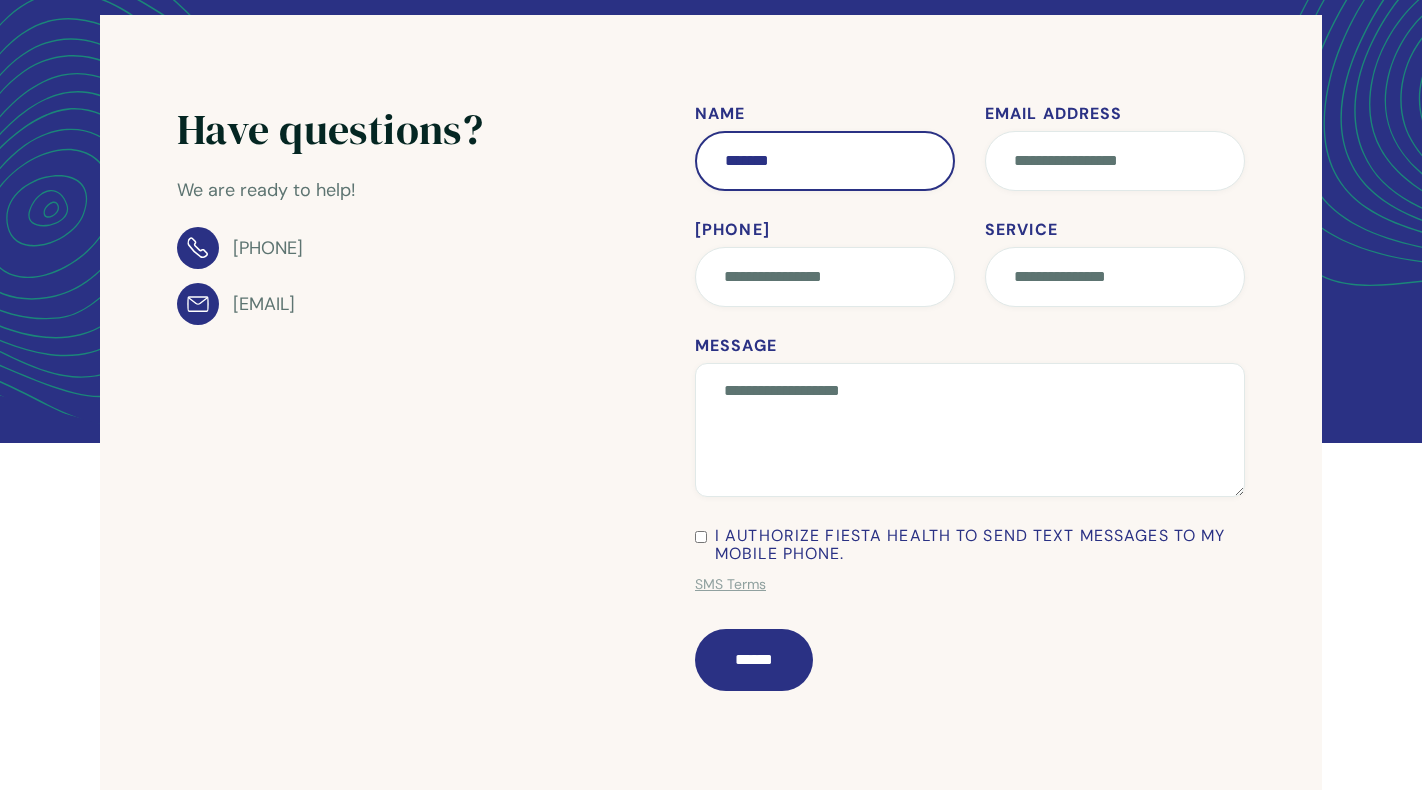 type on "*******" 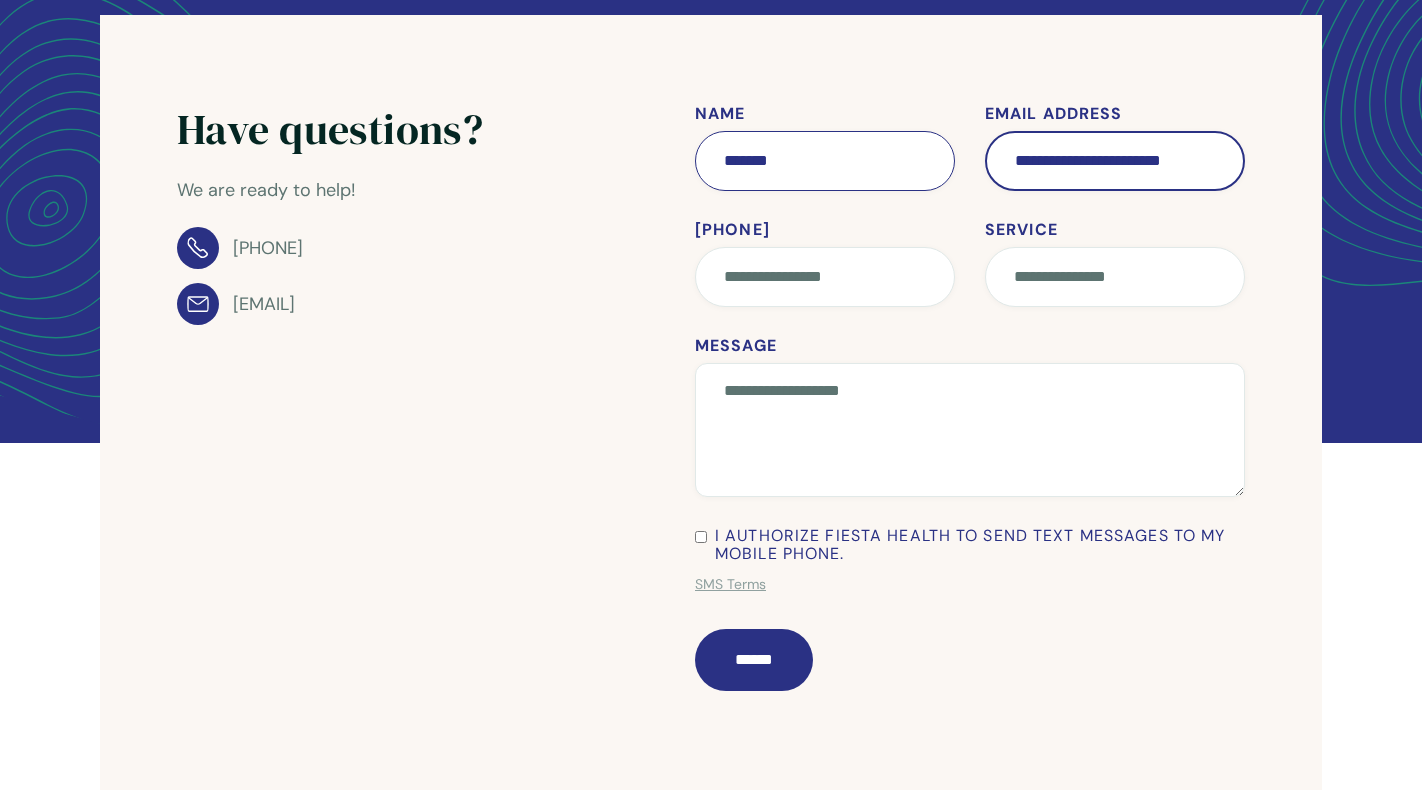 type on "**********" 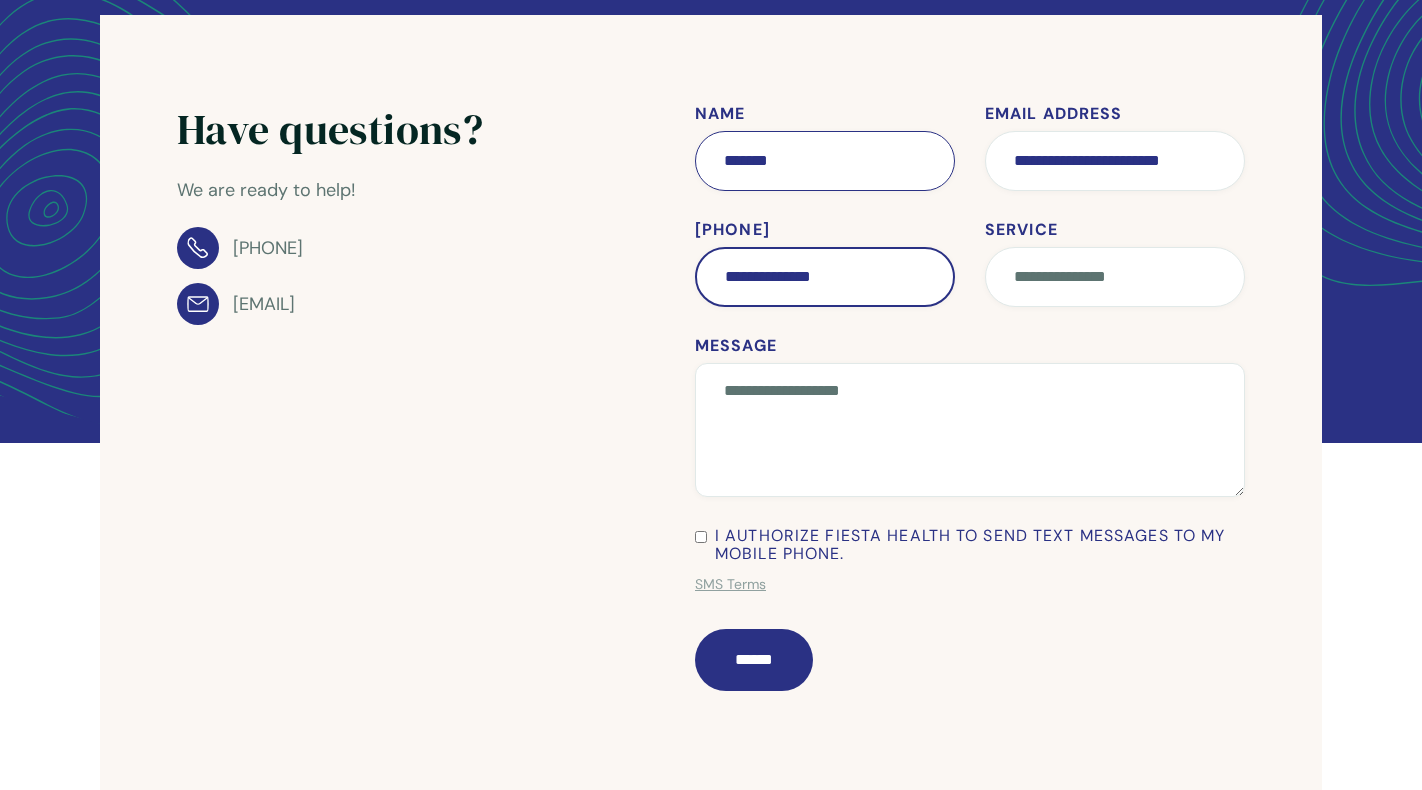 type on "**********" 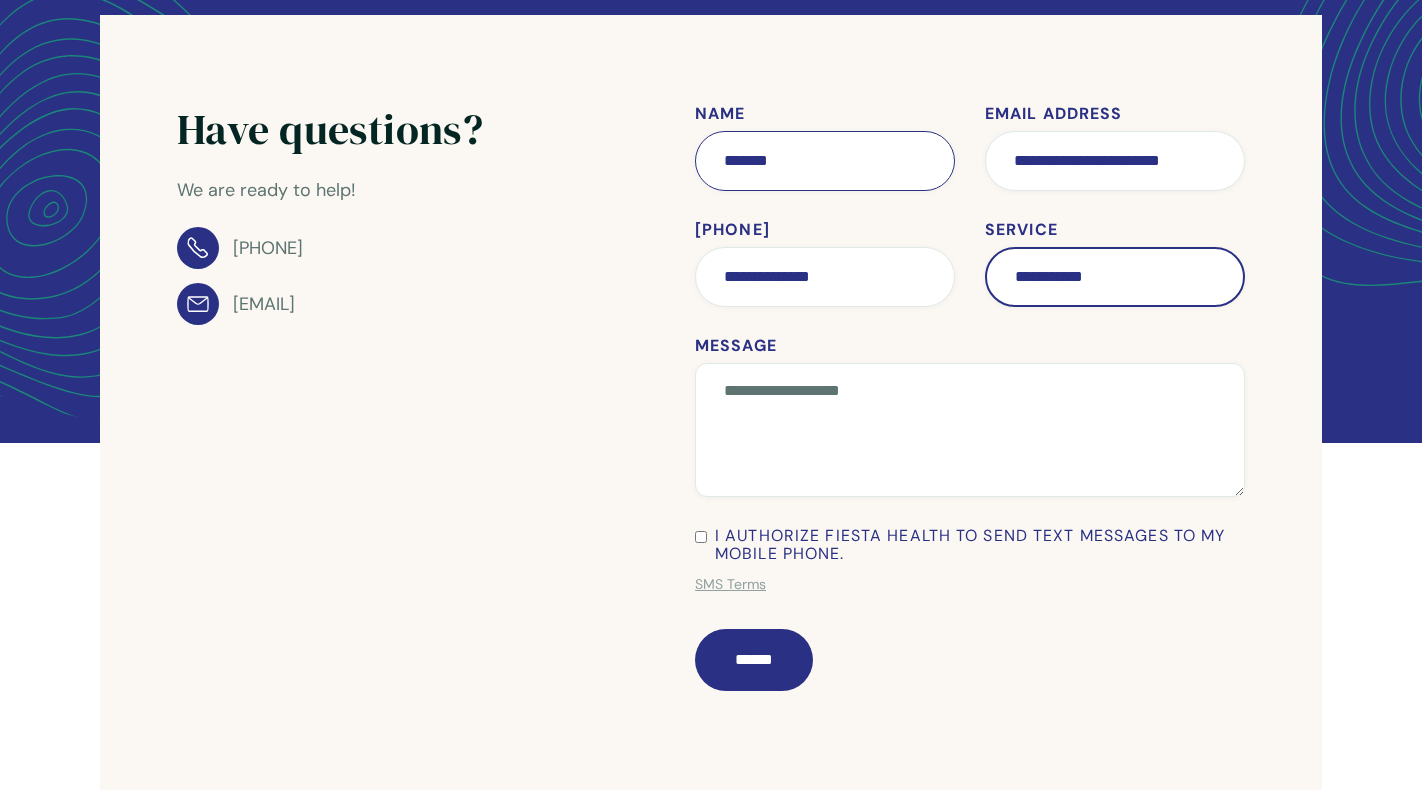type on "**********" 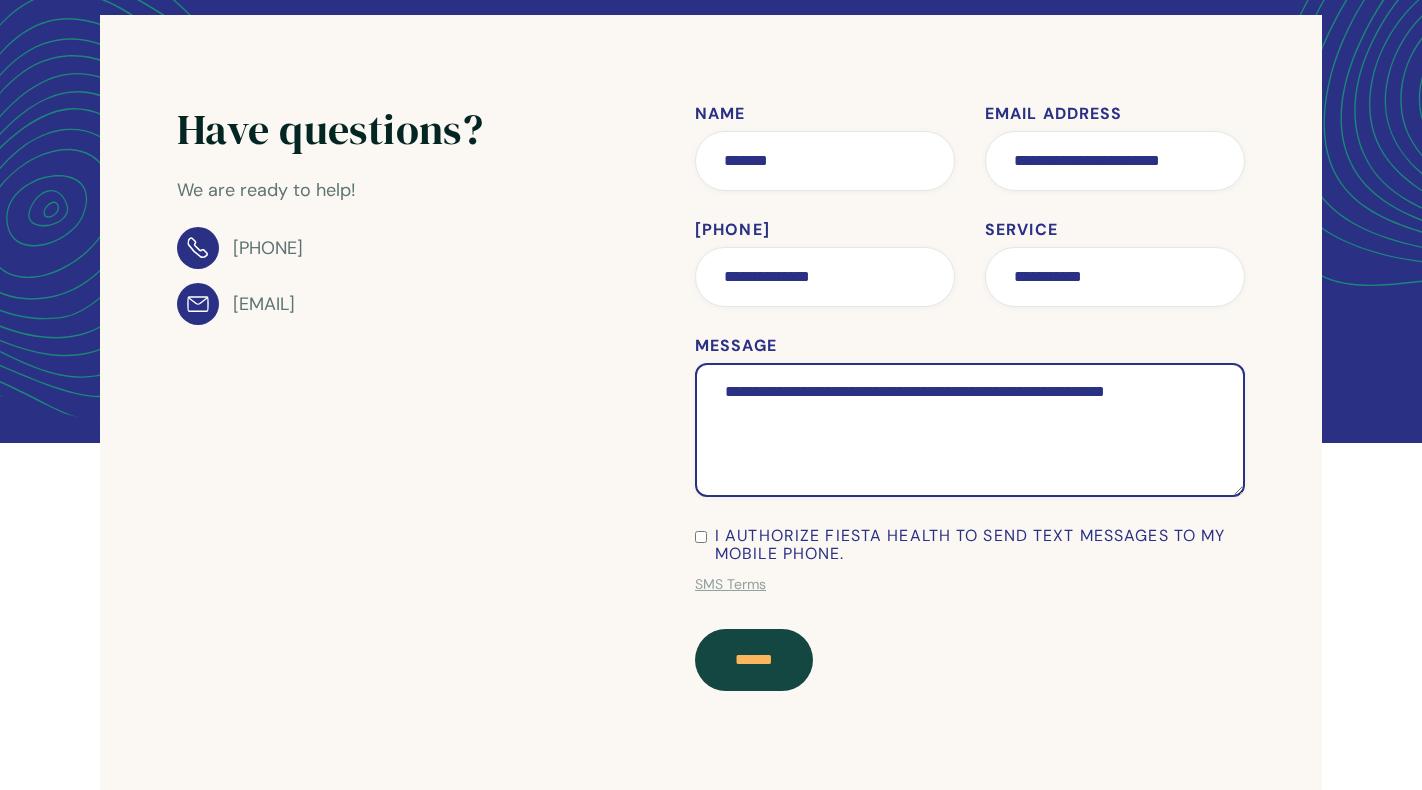 type on "**********" 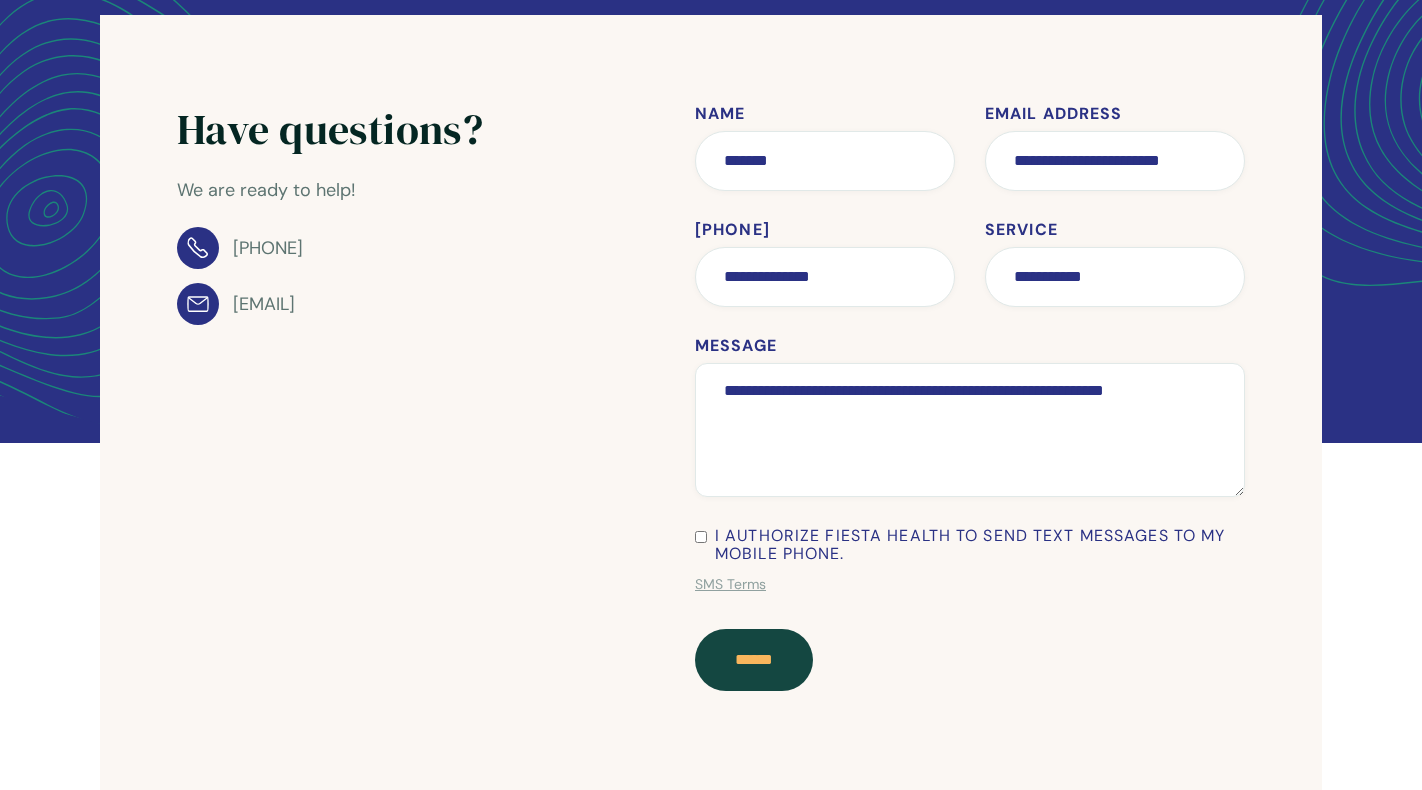 click on "******" at bounding box center (754, 660) 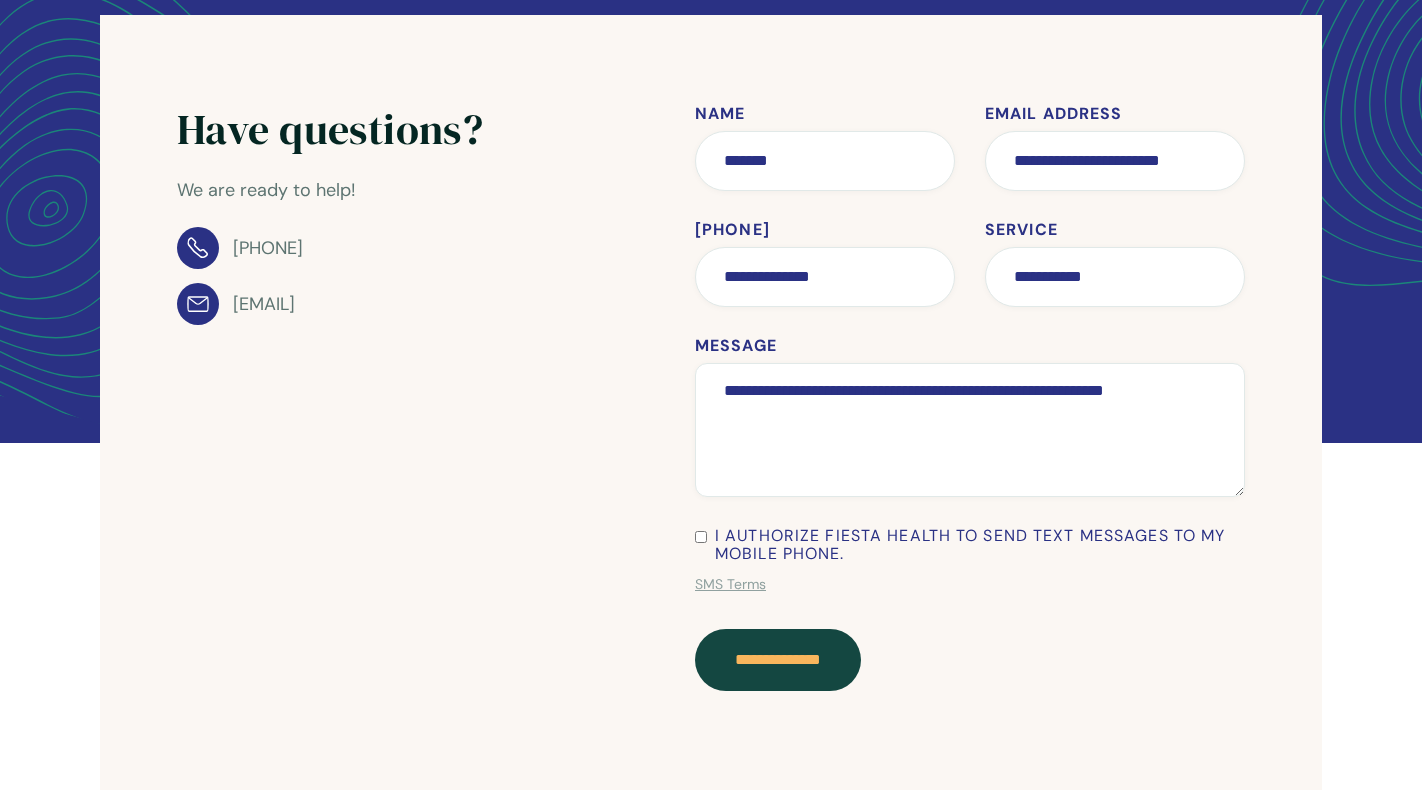 type on "******" 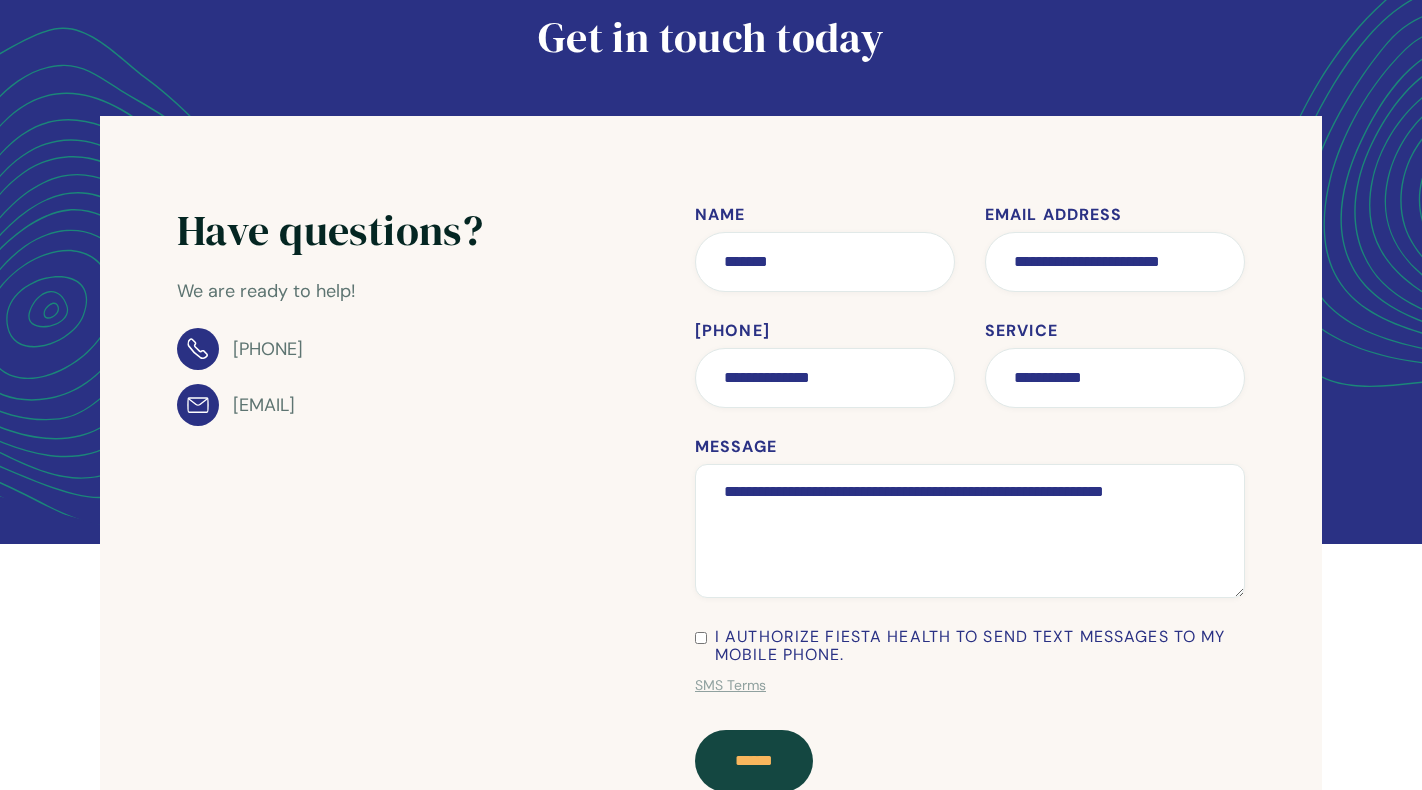 scroll, scrollTop: 87, scrollLeft: 0, axis: vertical 